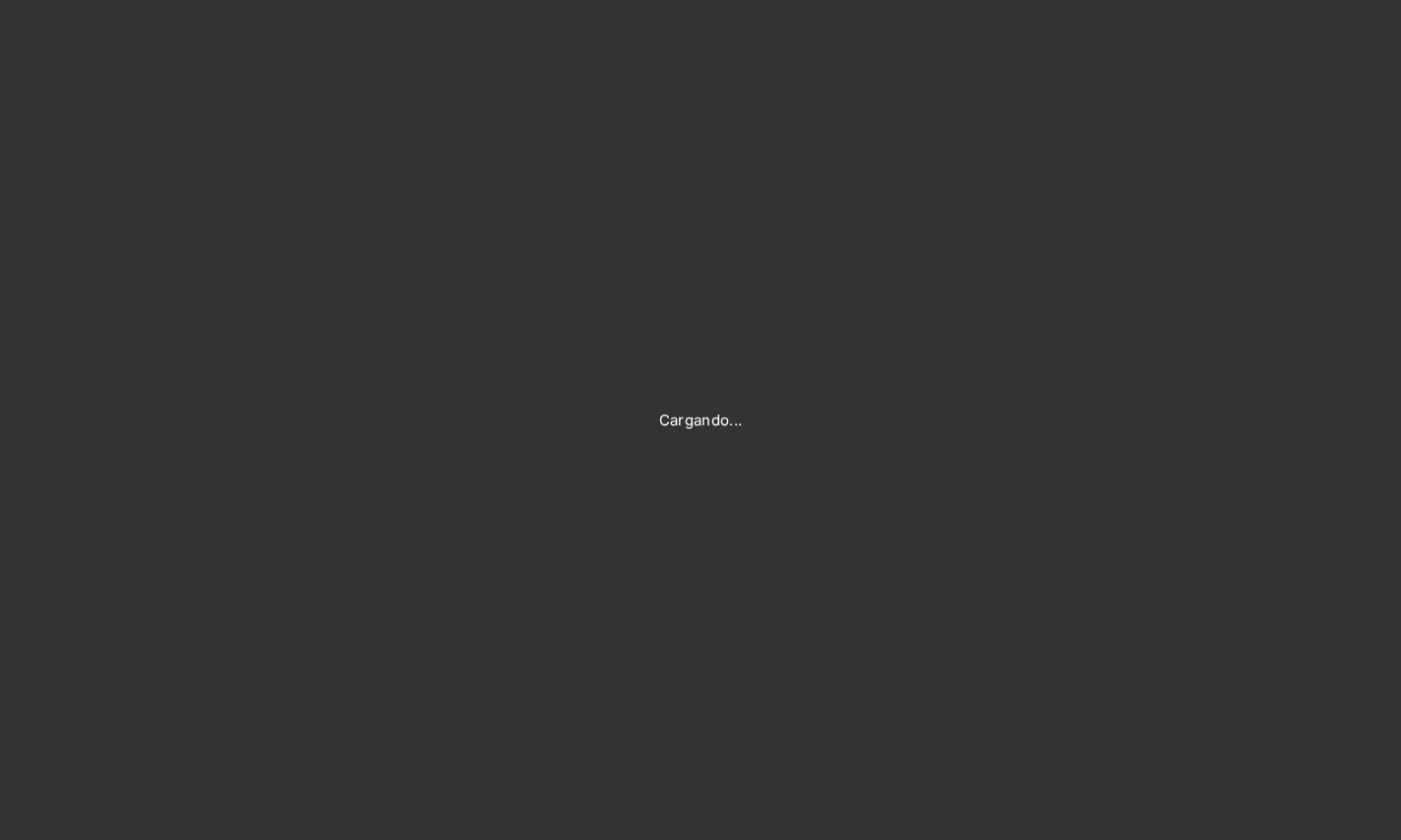 scroll, scrollTop: 0, scrollLeft: 0, axis: both 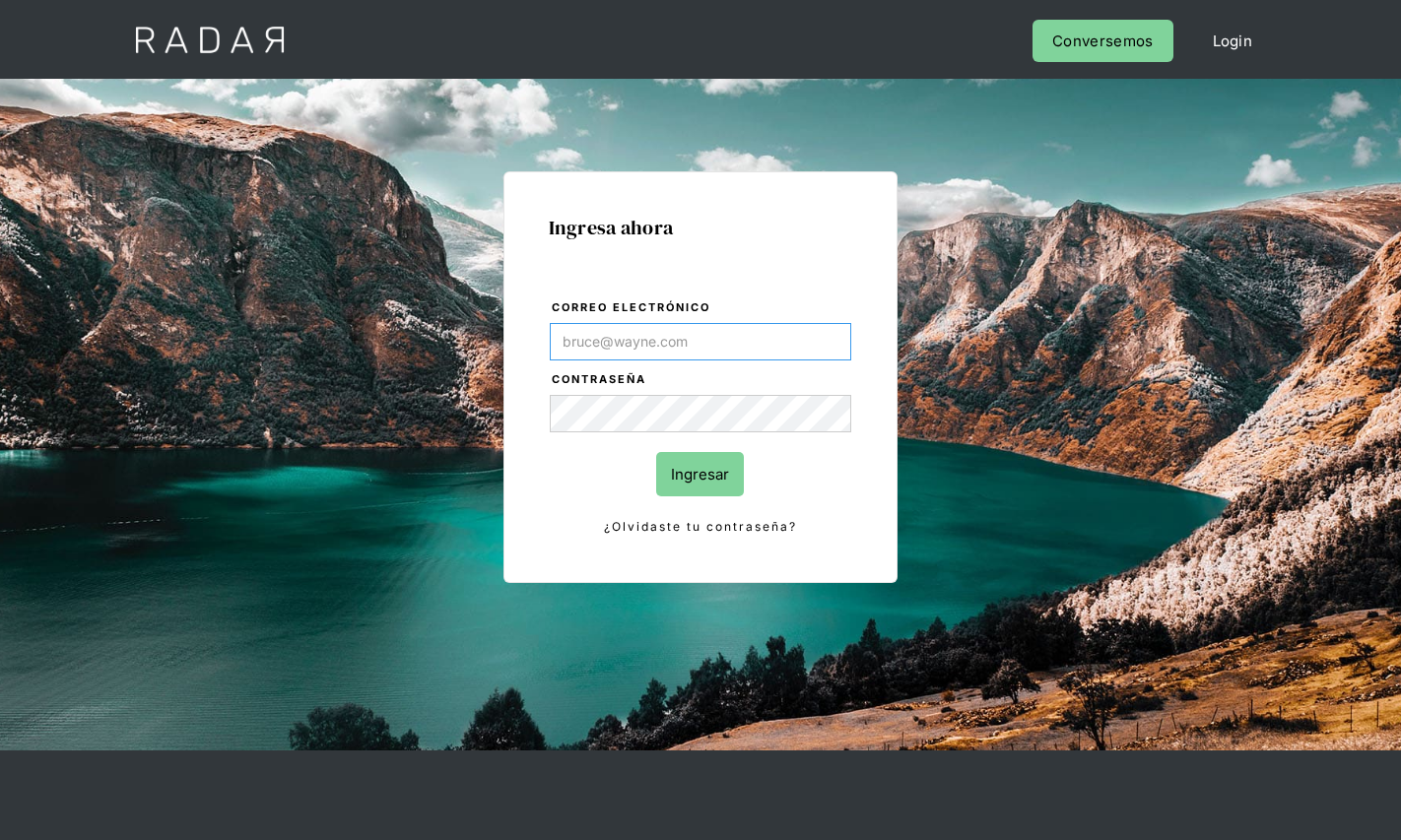 type on "[EMAIL]" 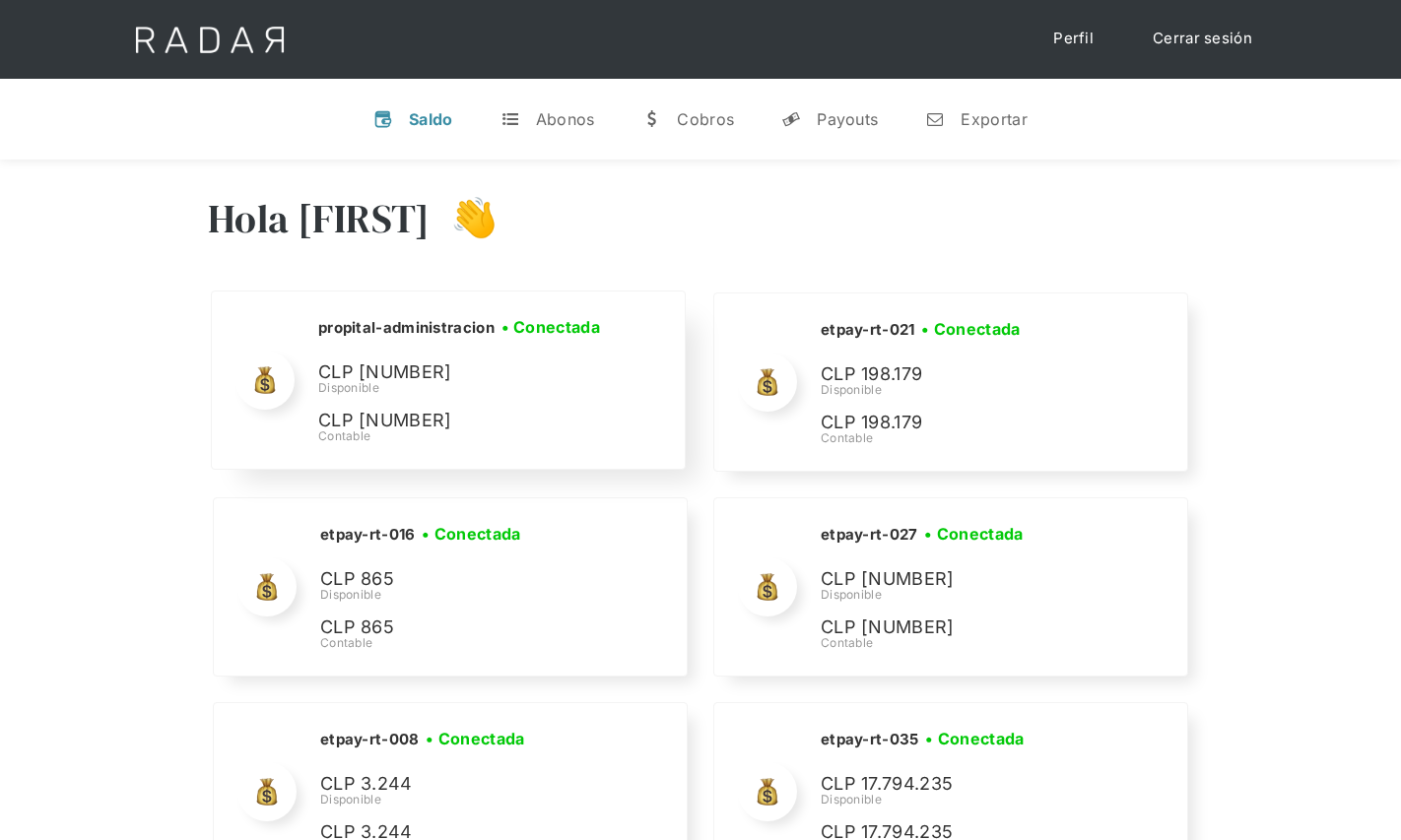 scroll, scrollTop: 8689, scrollLeft: 0, axis: vertical 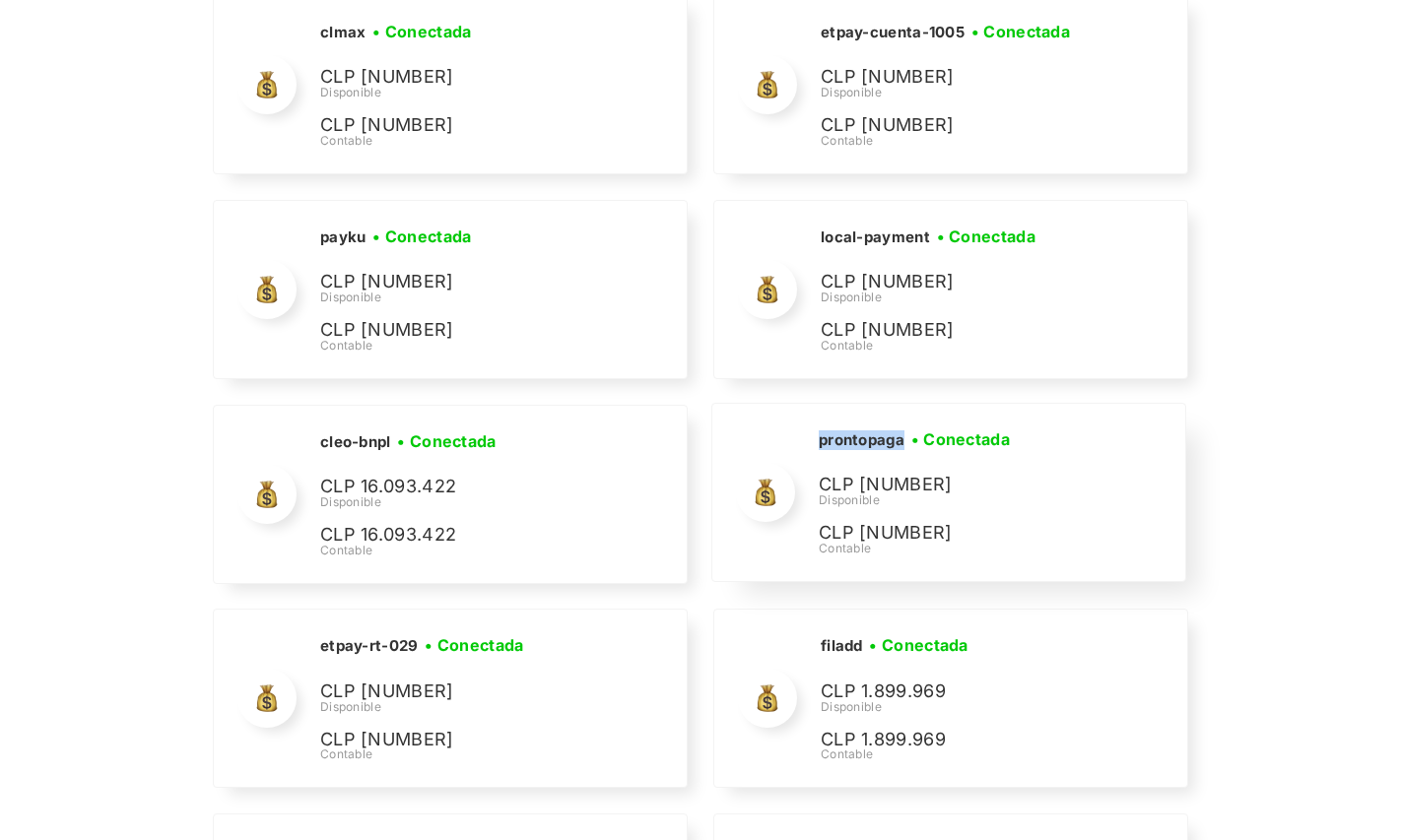 drag, startPoint x: 905, startPoint y: 417, endPoint x: 817, endPoint y: 413, distance: 88.090862 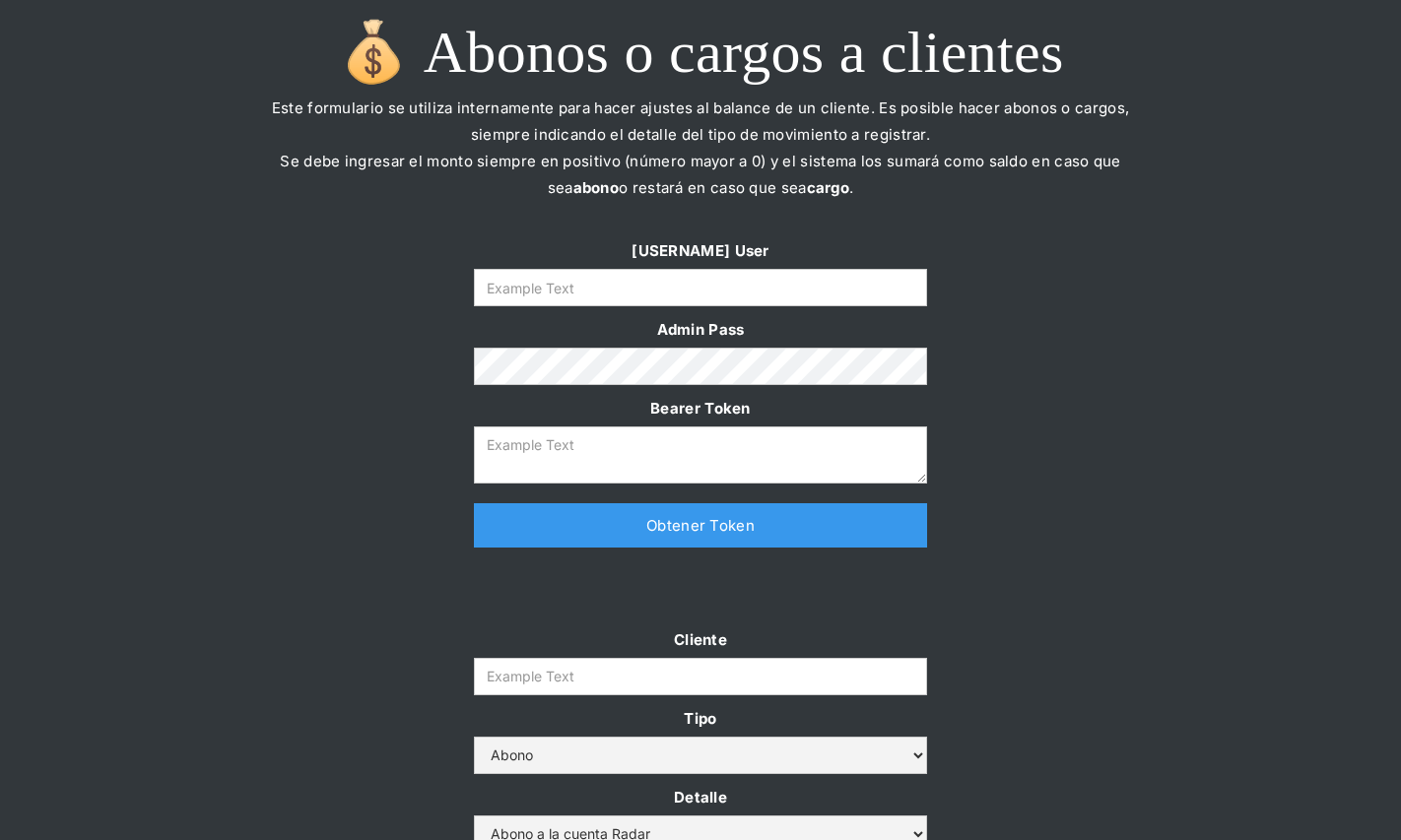 scroll, scrollTop: 0, scrollLeft: 0, axis: both 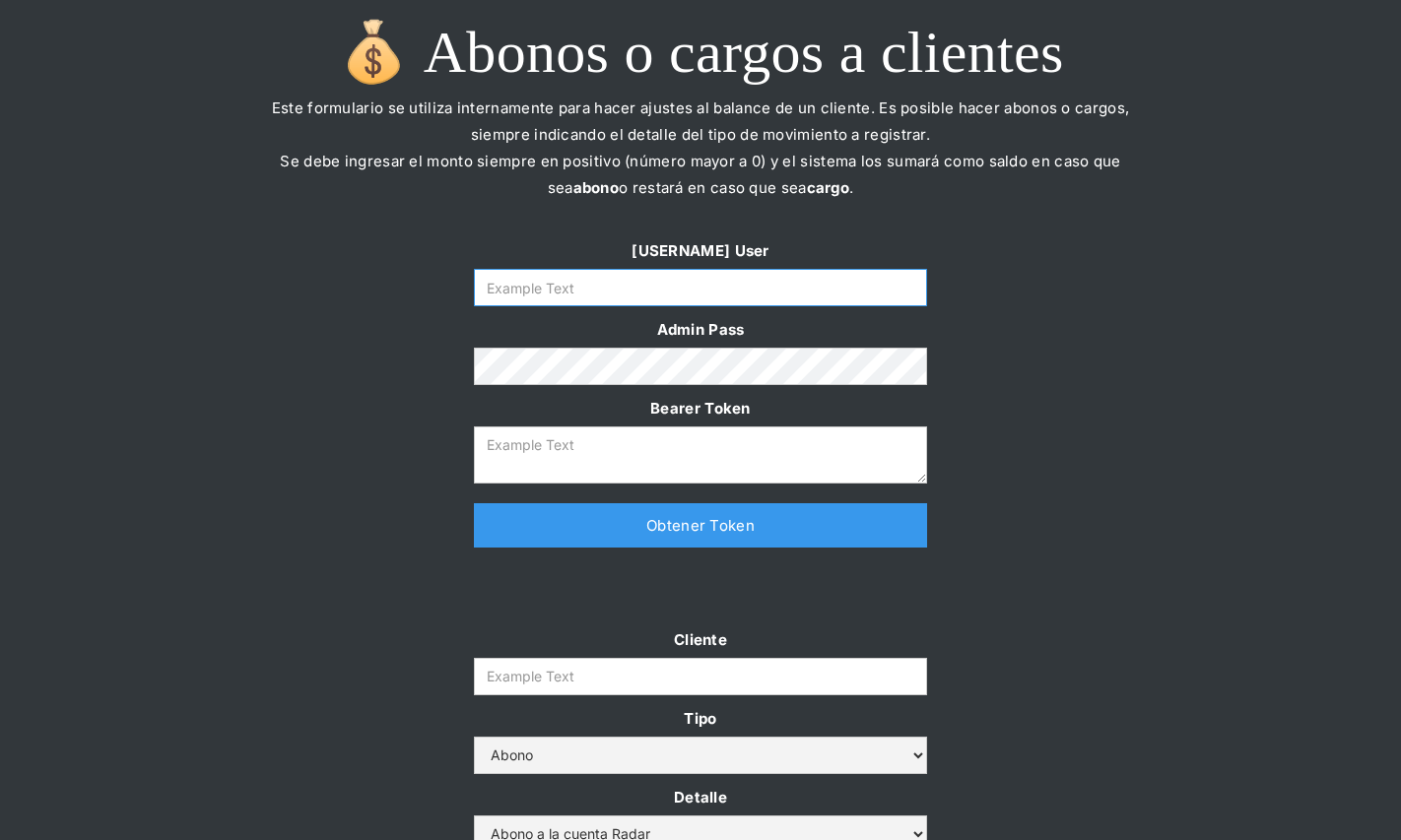 click at bounding box center (700, 288) 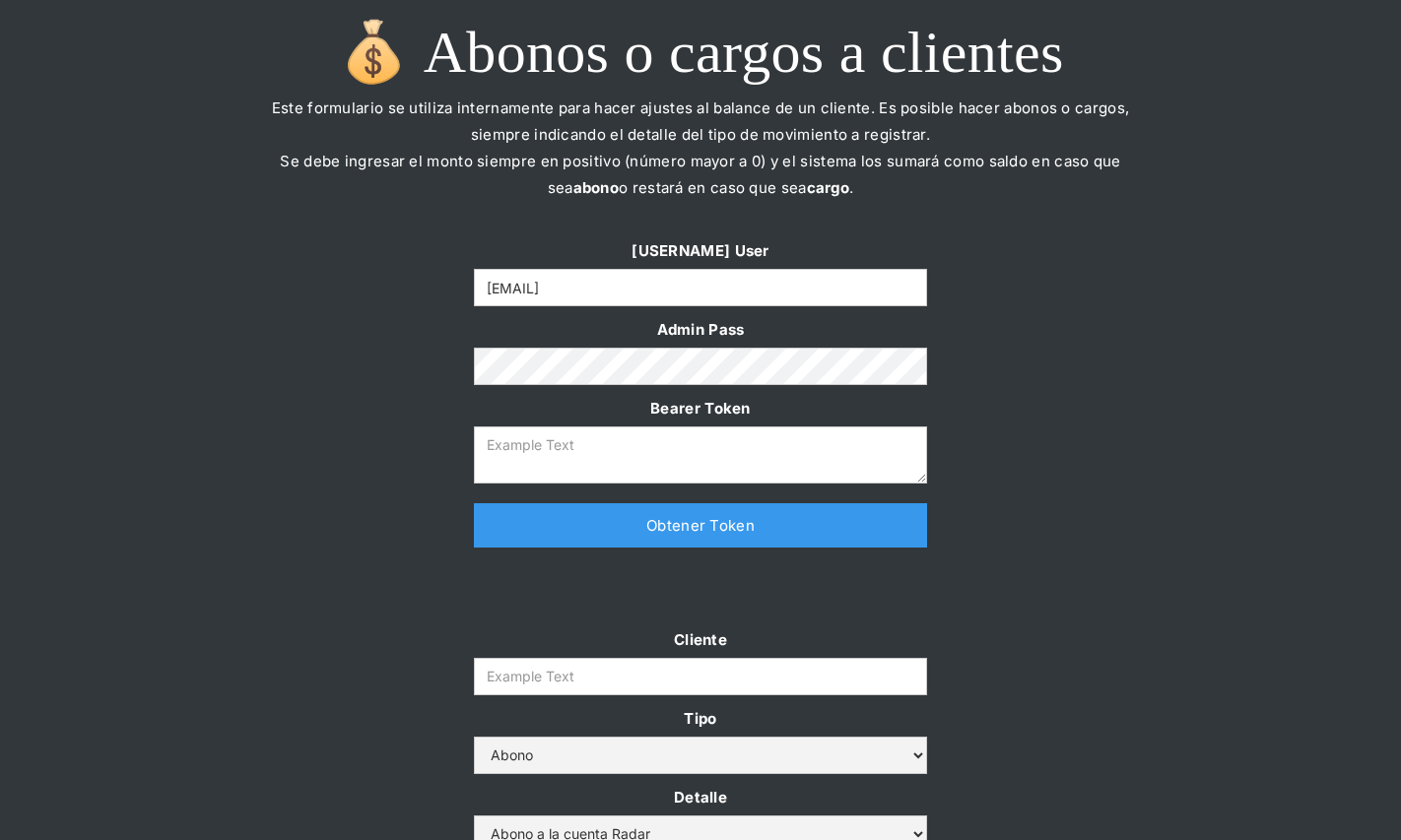 click on "Obtener Token" at bounding box center (700, 525) 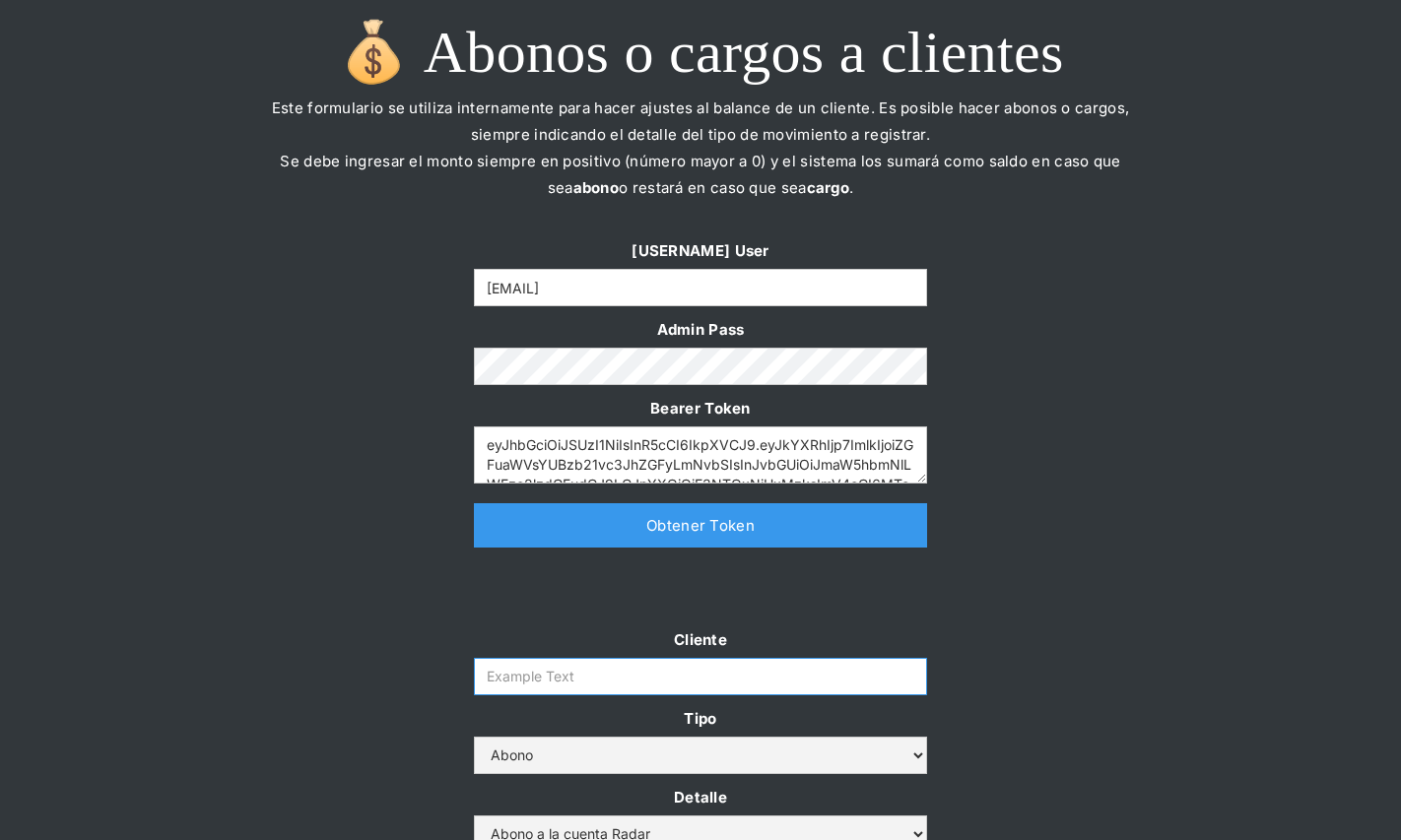click on "Cliente" at bounding box center [700, 677] 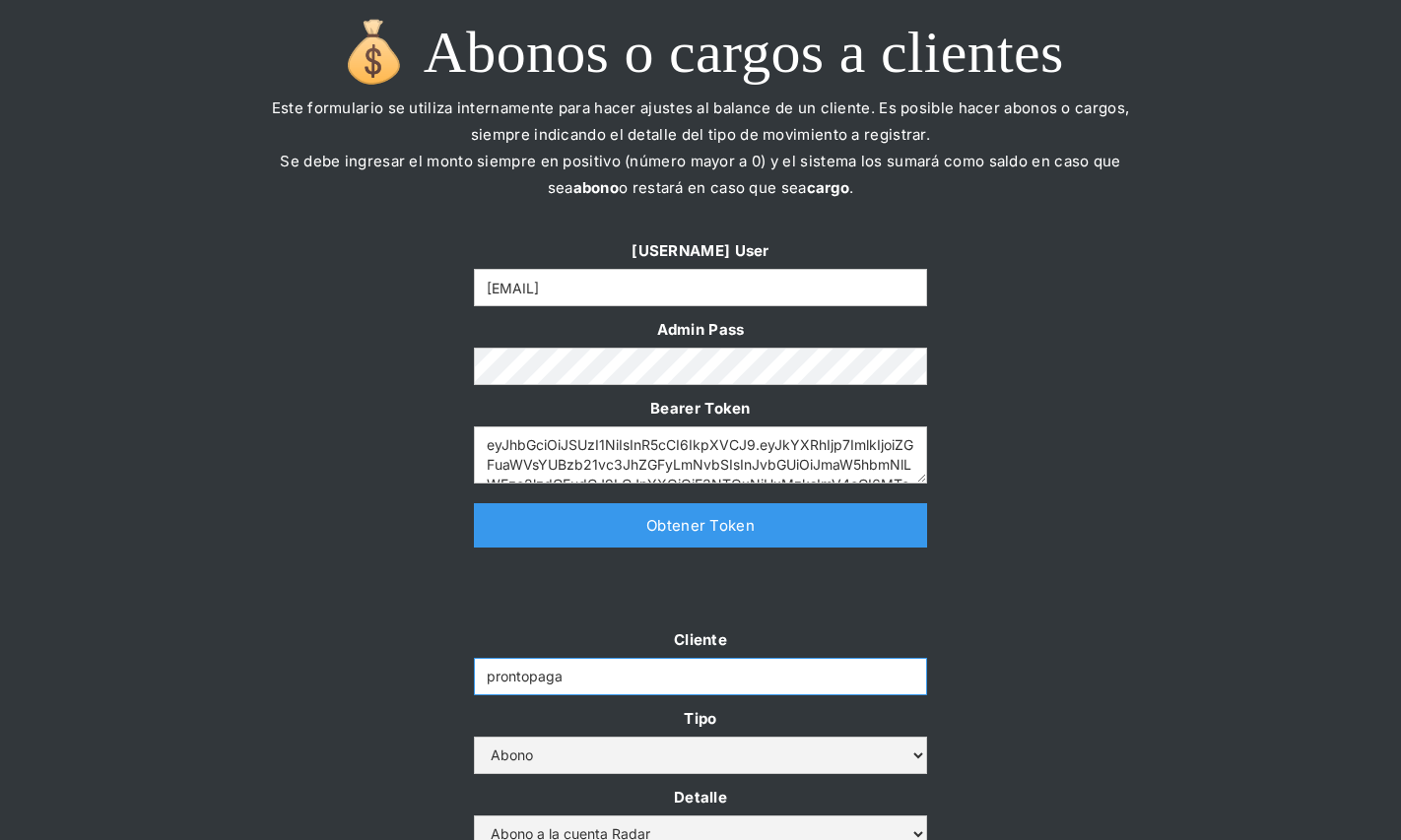 type on "prontopaga" 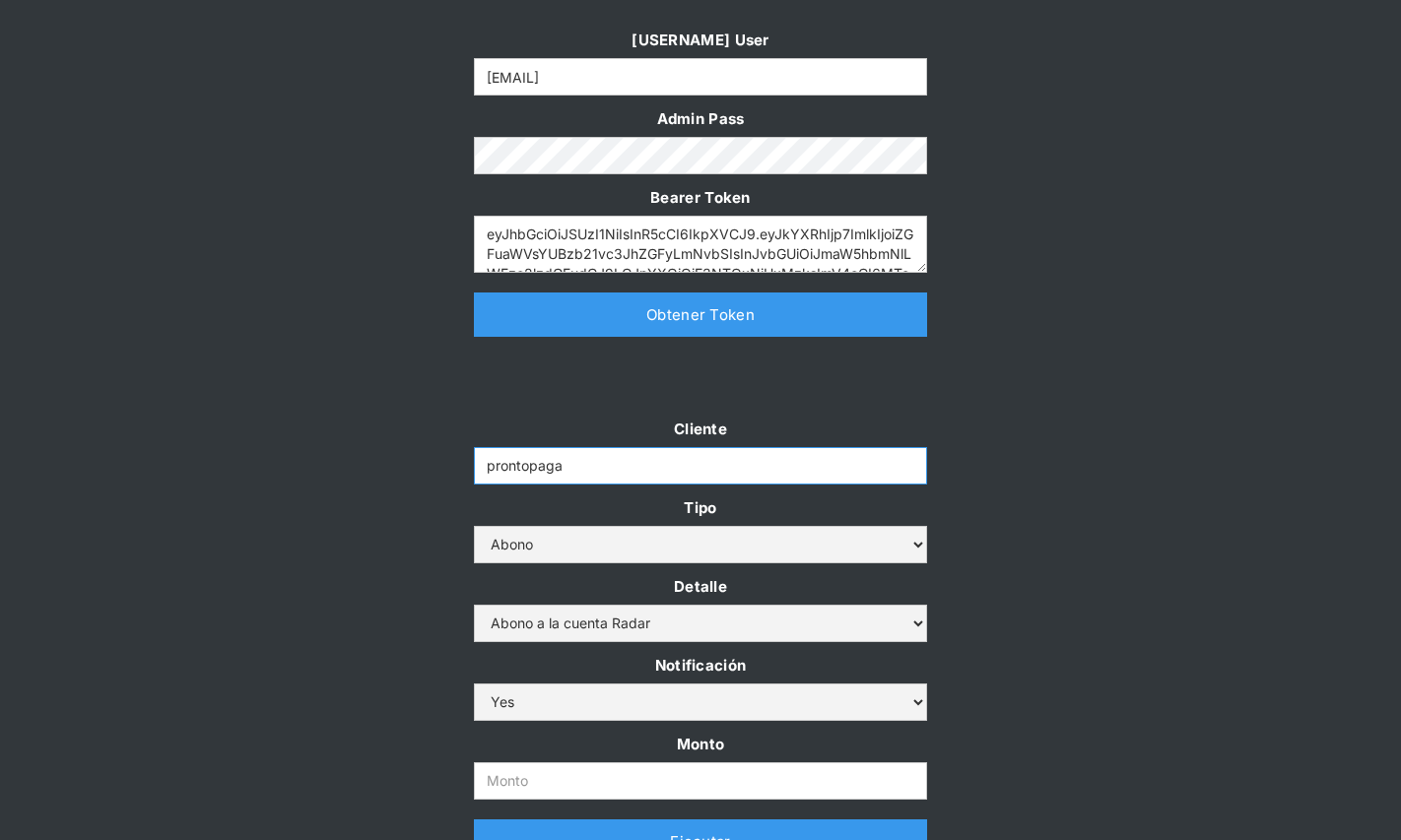 scroll, scrollTop: 441, scrollLeft: 0, axis: vertical 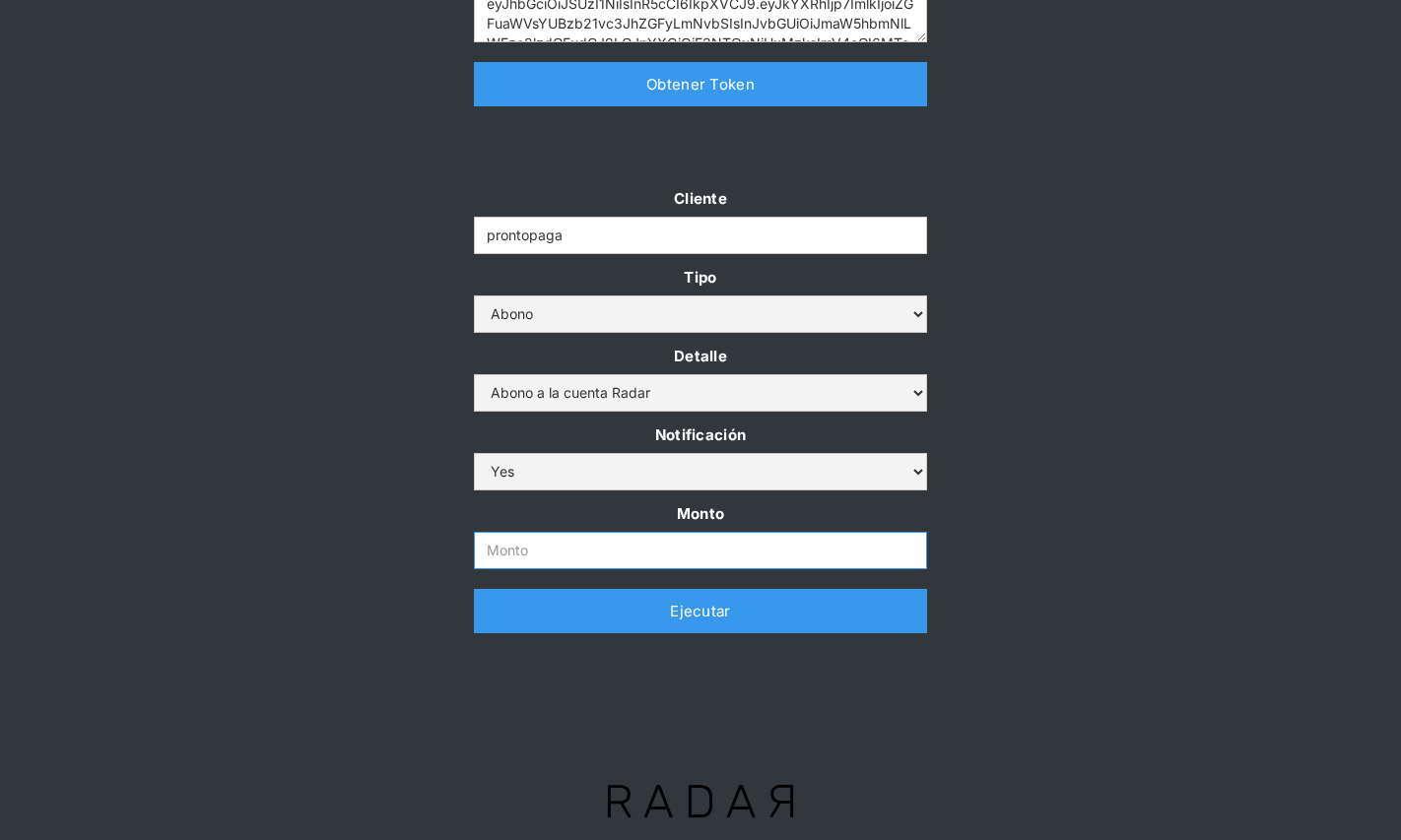 click on "Monto" at bounding box center (700, 550) 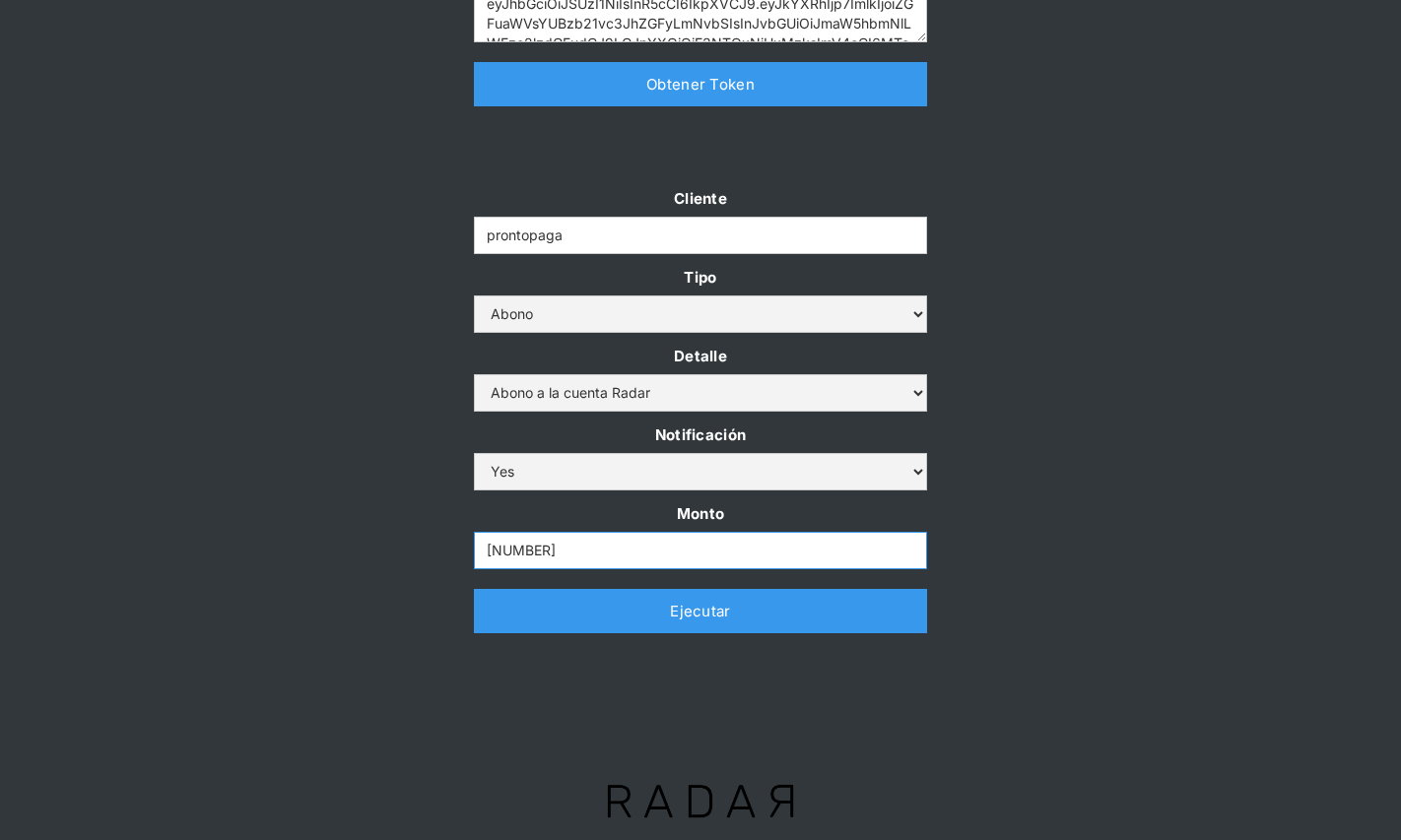 type on "[NUMBER]" 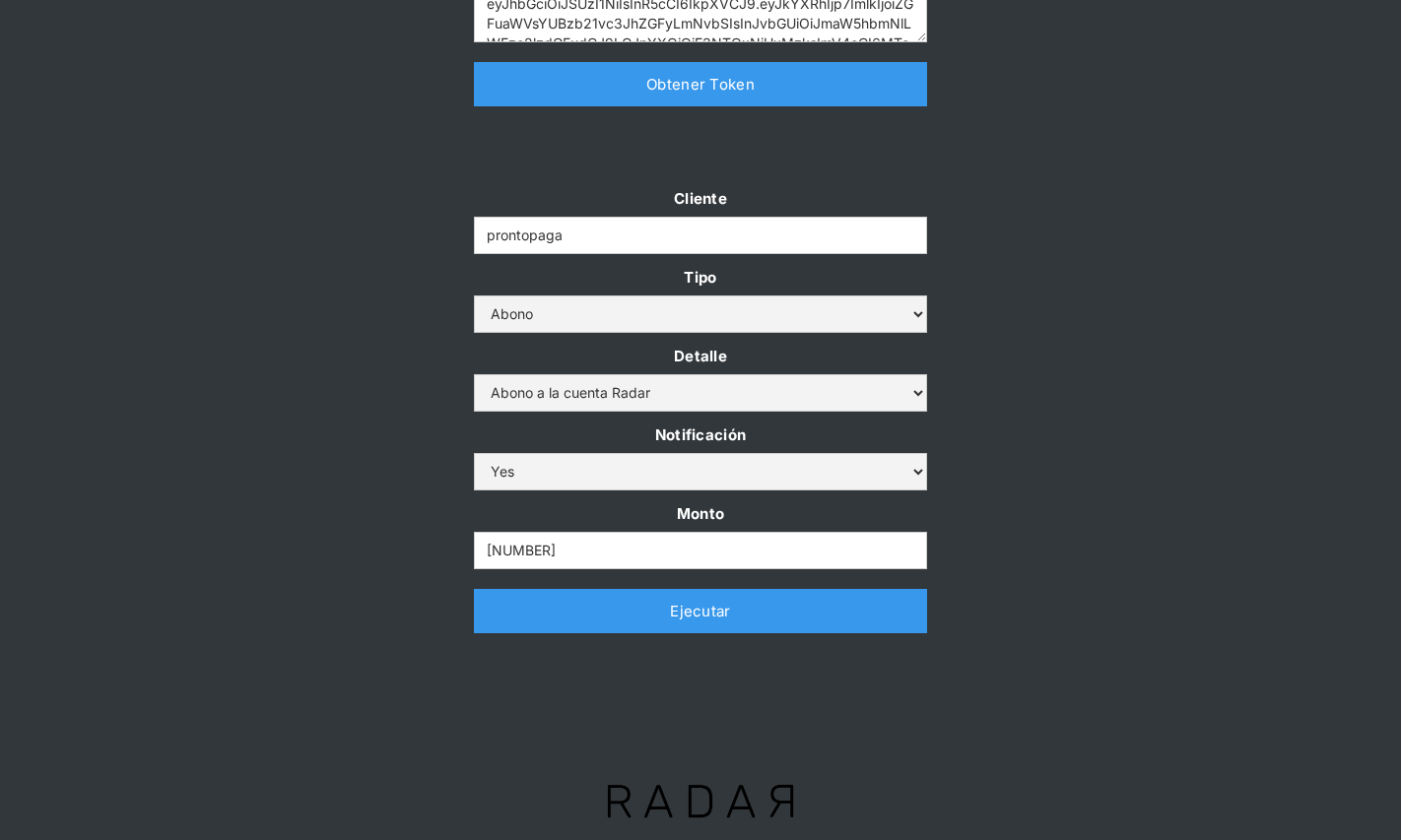 click on "Cliente prontopaga Tipo Abono Cargo Detalle Abono a la cuenta Radar Devolución por altos montos Notificación Yes No Monto [CURRENCY][NUMBER] Thank you! Your submission has been received! Oops! Something went wrong while submitting the form. Ejecutar" at bounding box center (700, 419) 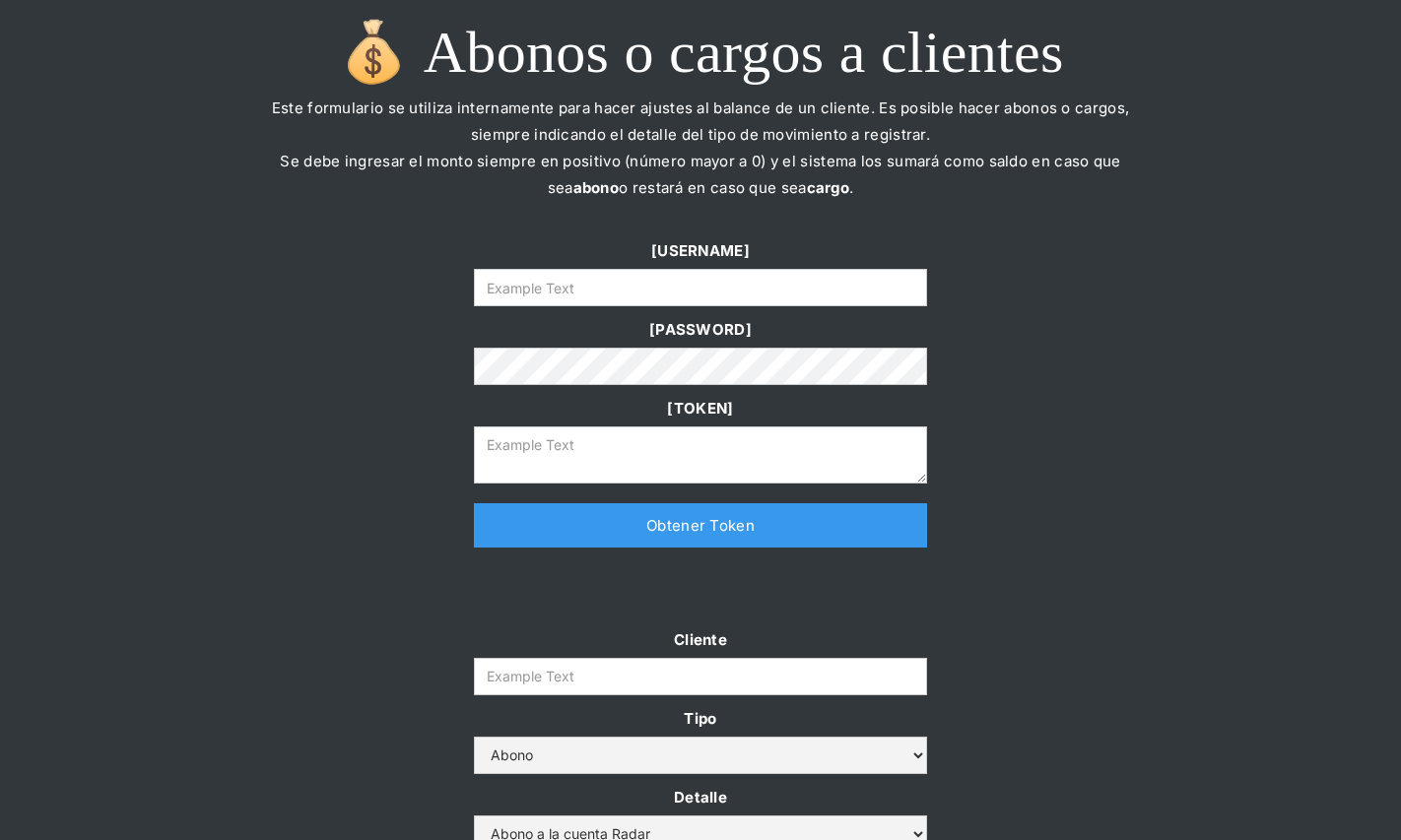 scroll, scrollTop: 0, scrollLeft: 0, axis: both 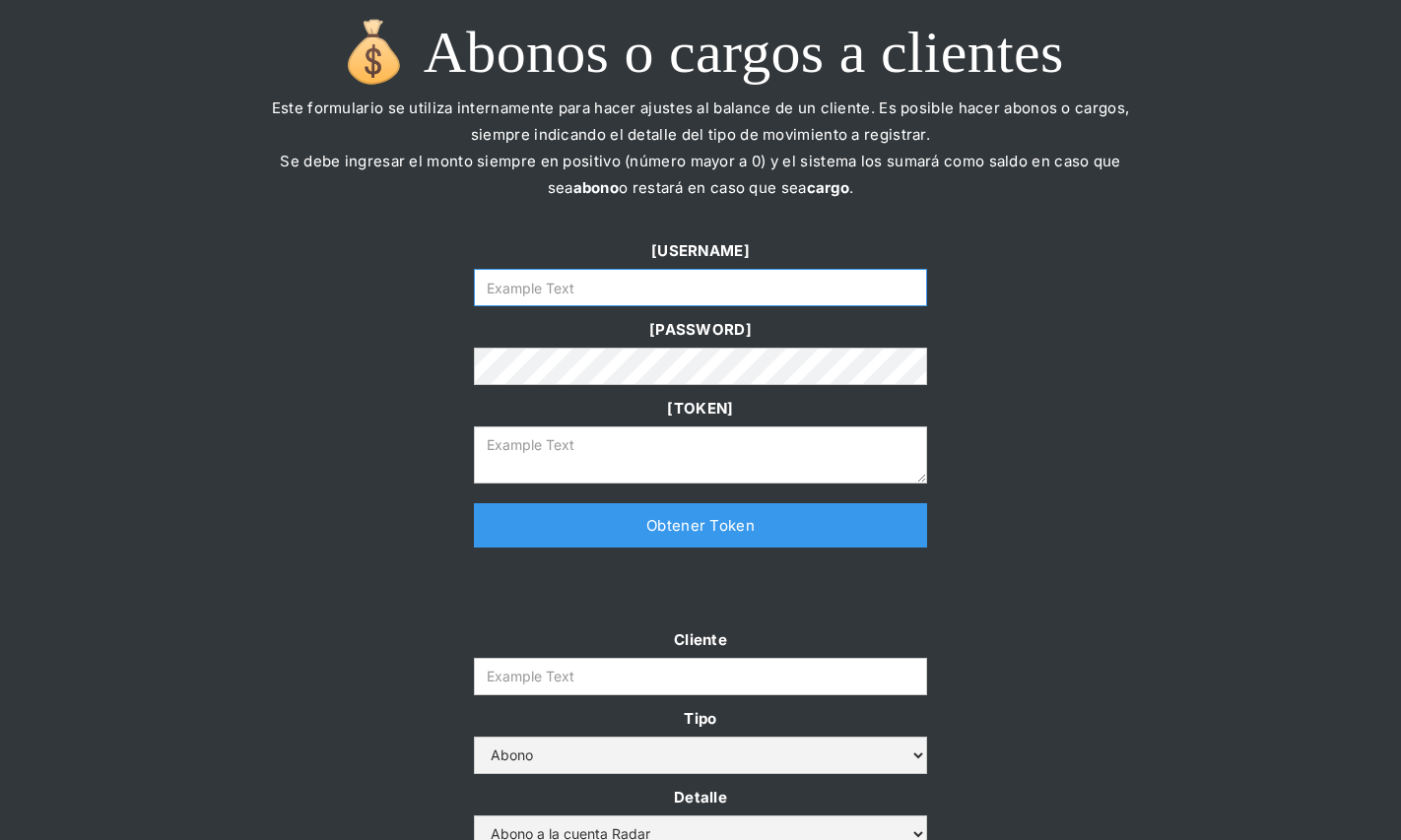 click at bounding box center [700, 288] 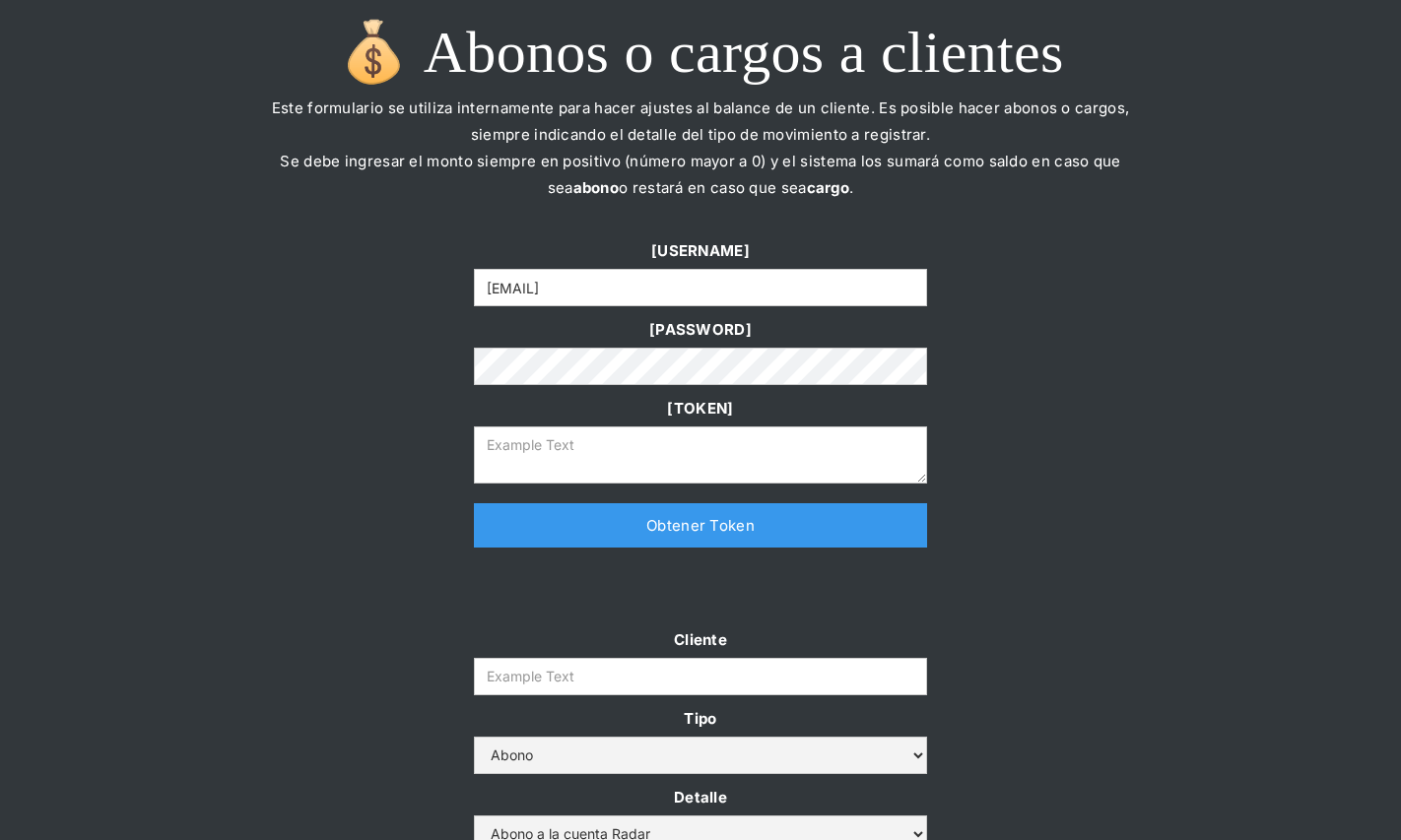 click on "Obtener Token" at bounding box center [700, 525] 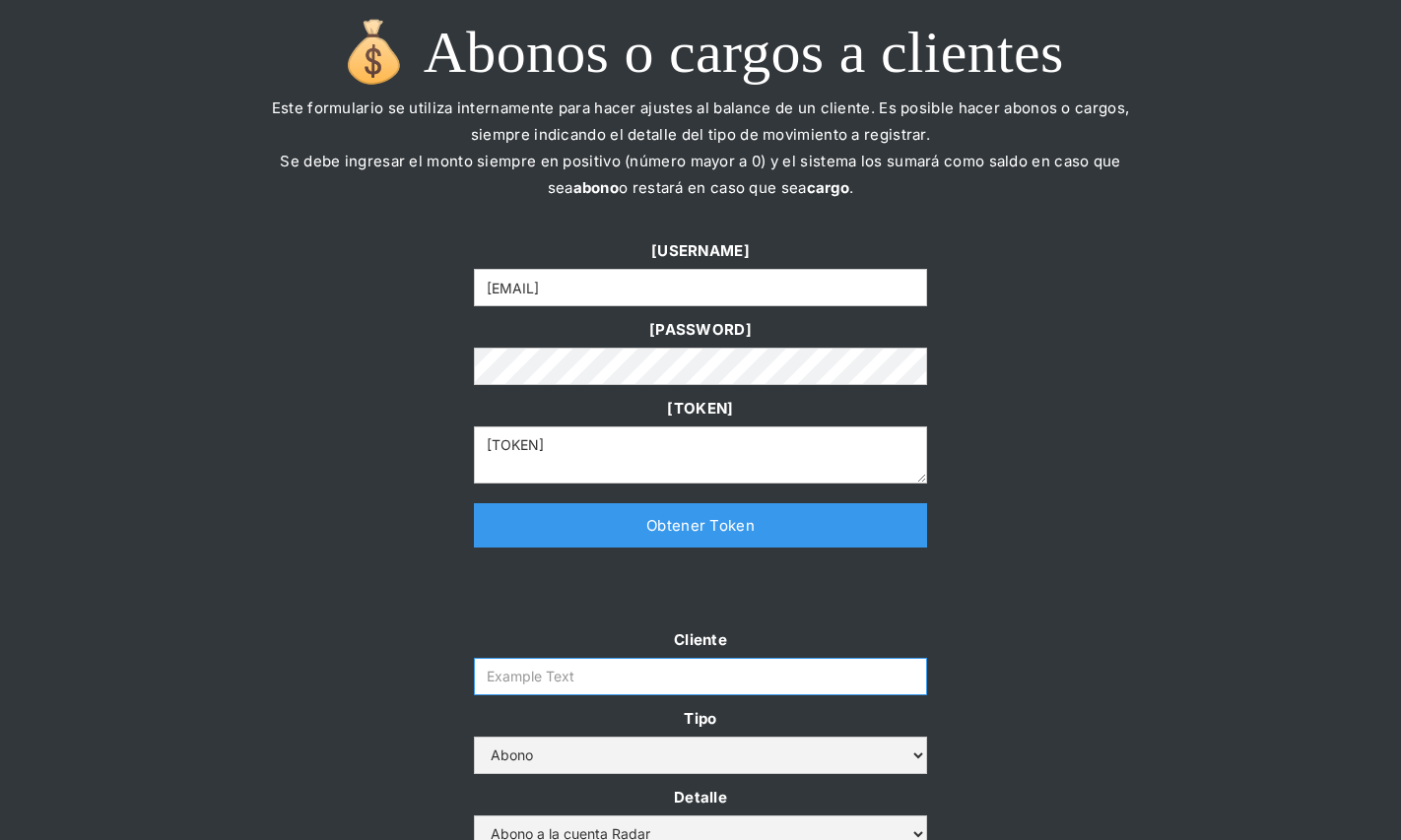 click on "Cliente" at bounding box center (700, 677) 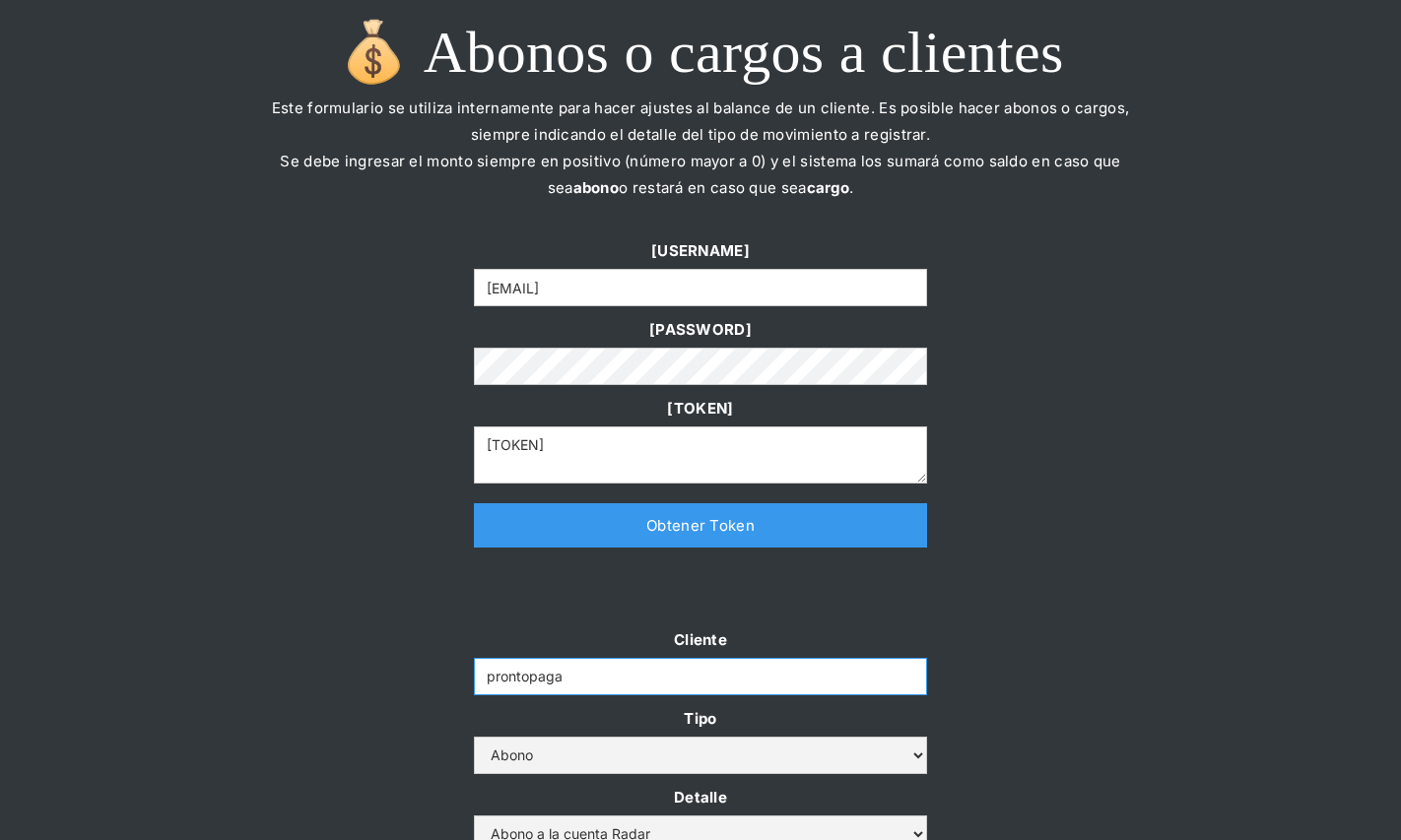 type on "prontopaga" 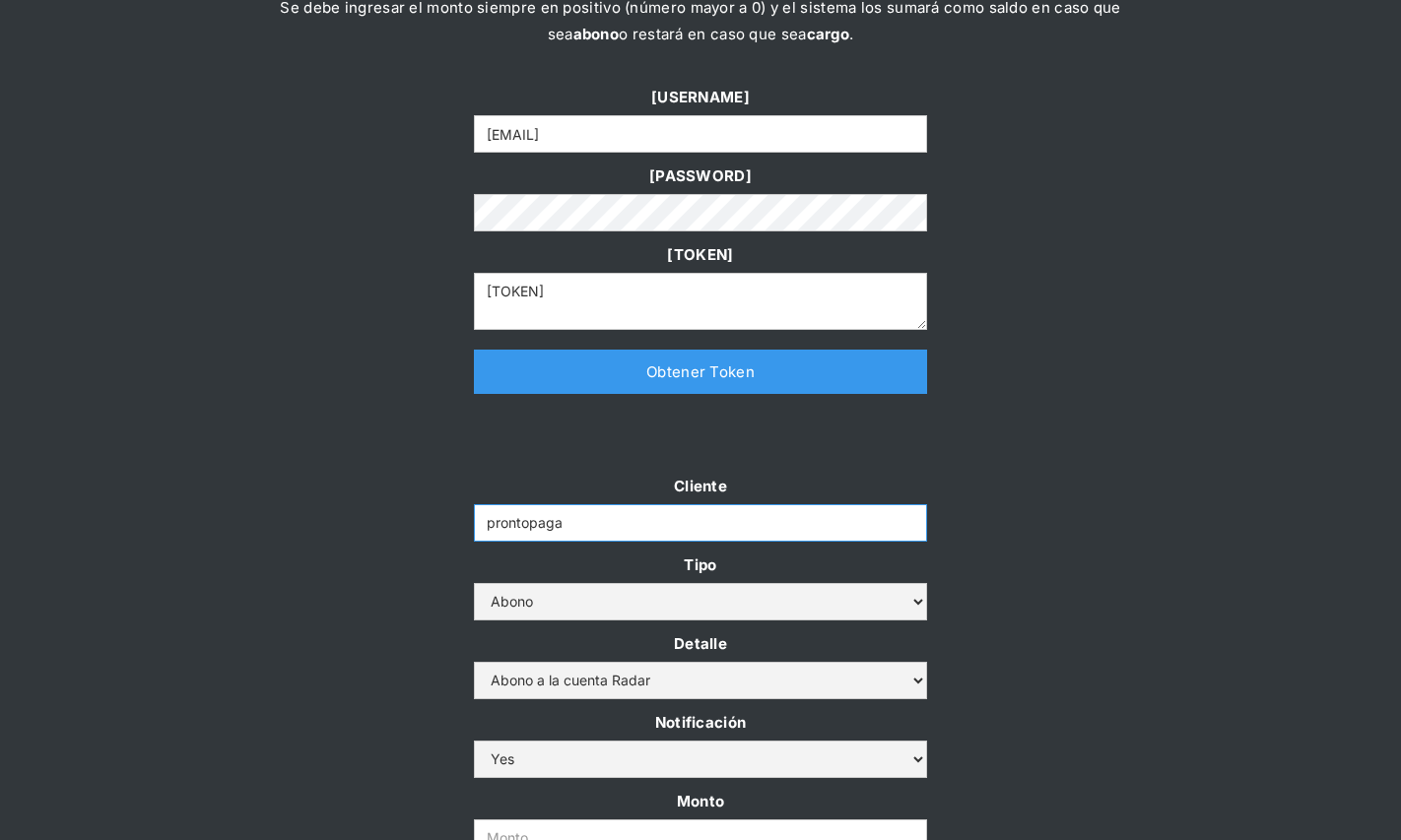 scroll, scrollTop: 406, scrollLeft: 0, axis: vertical 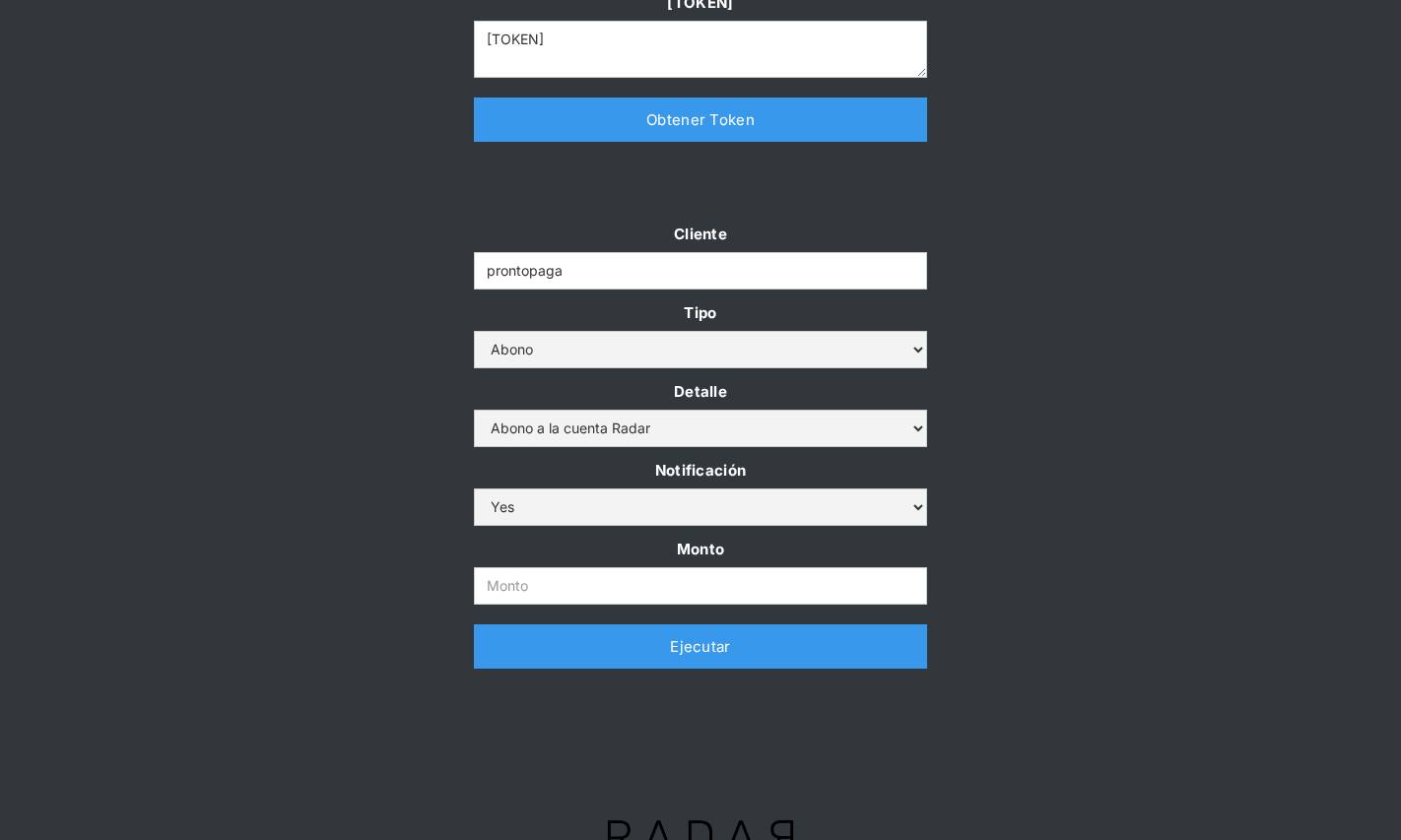 click on "Cliente prontopaga Tipo Abono Cargo Detalle Abono a la cuenta Radar Devolución por altos montos Notificación Yes No Monto Thank you! Your submission has been received! Oops! Something went wrong while submitting the form. Ejecutar" at bounding box center (700, 454) 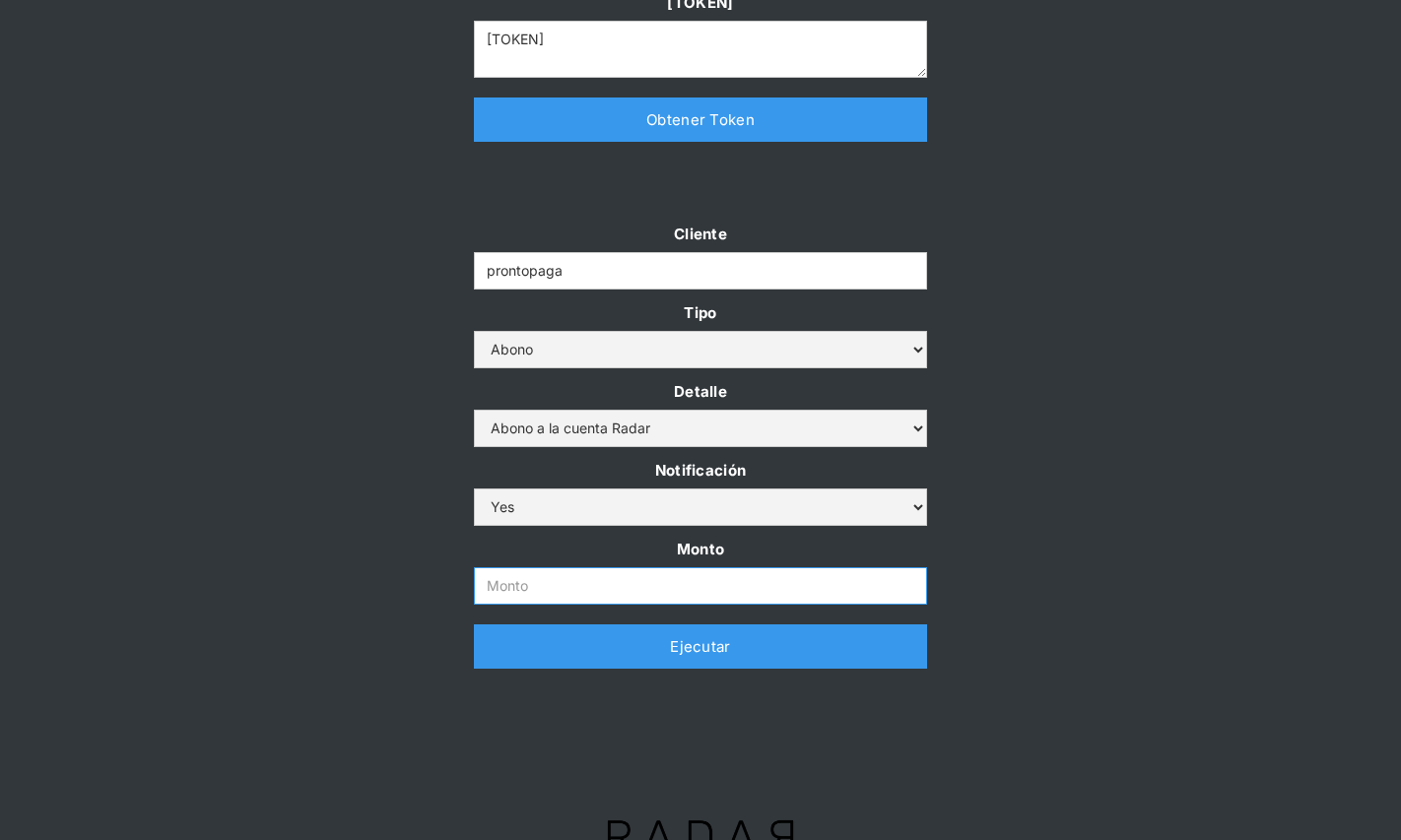 click on "Monto" at bounding box center (700, 586) 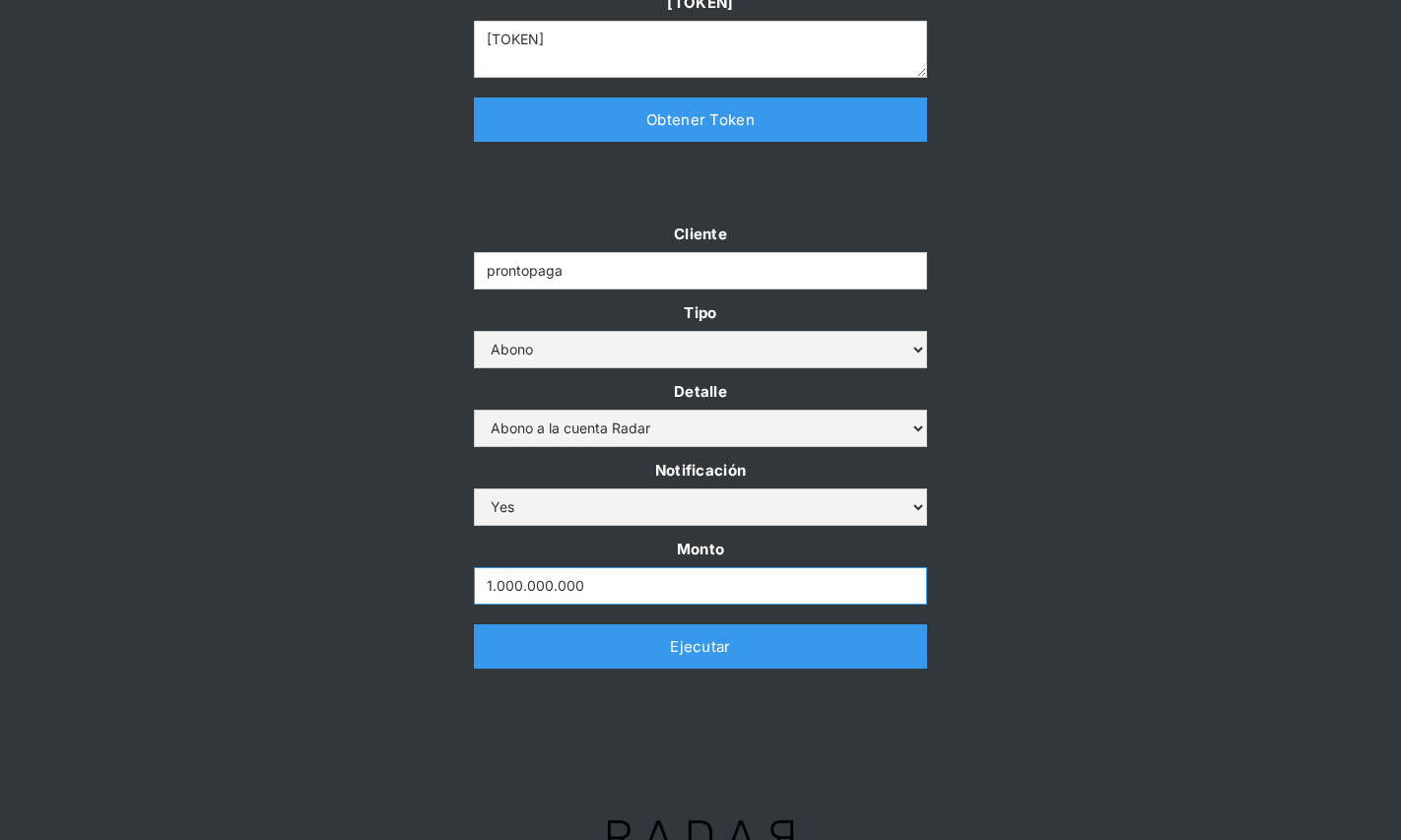 type on "1.000.000.000" 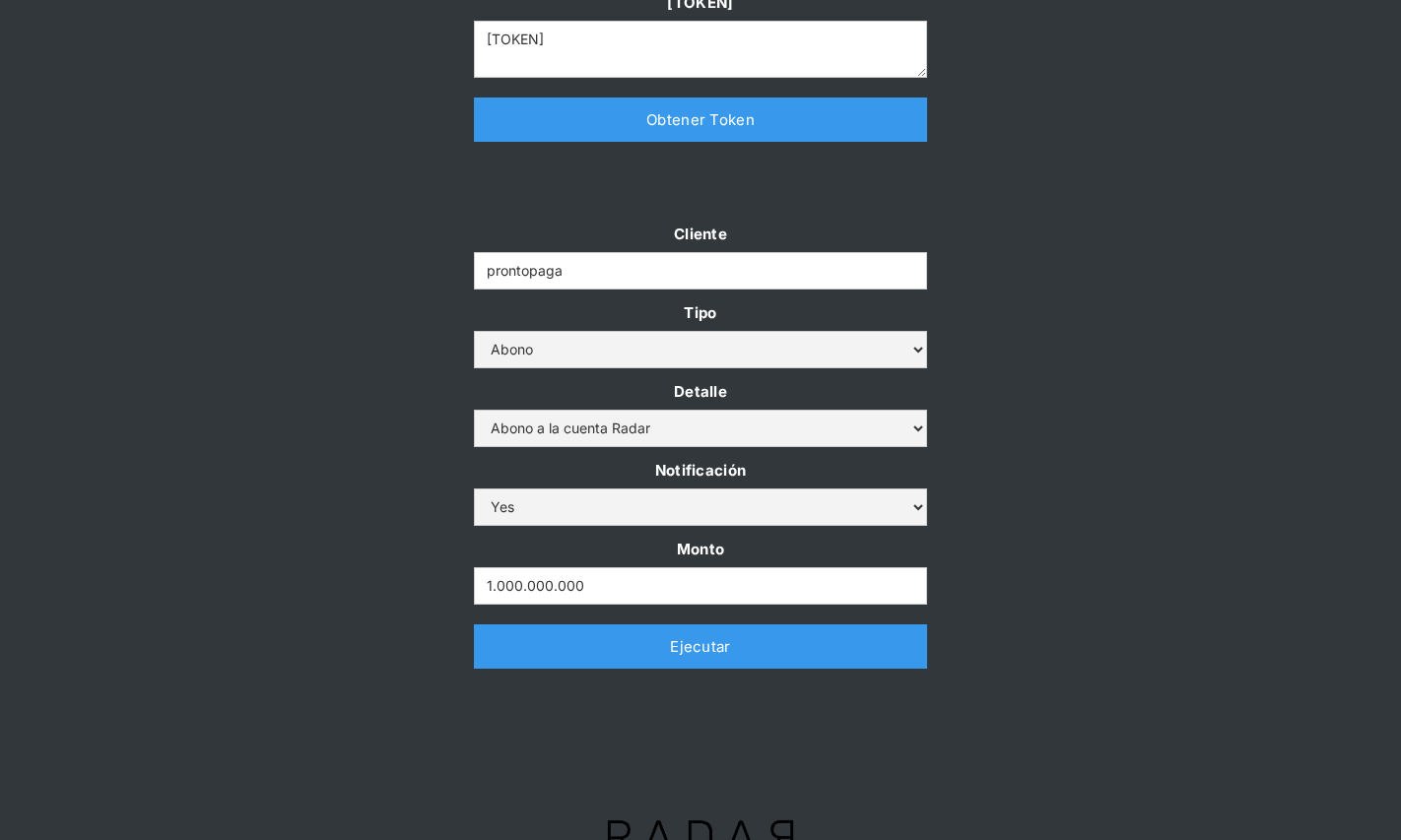 click on "Cliente prontopaga Tipo Abono Cargo Detalle Abono a la cuenta Radar Devolución por altos montos Notificación Yes No Monto 1.000.000.000 Thank you! Your submission has been received! Oops! Something went wrong while submitting the form. Ejecutar" at bounding box center [700, 454] 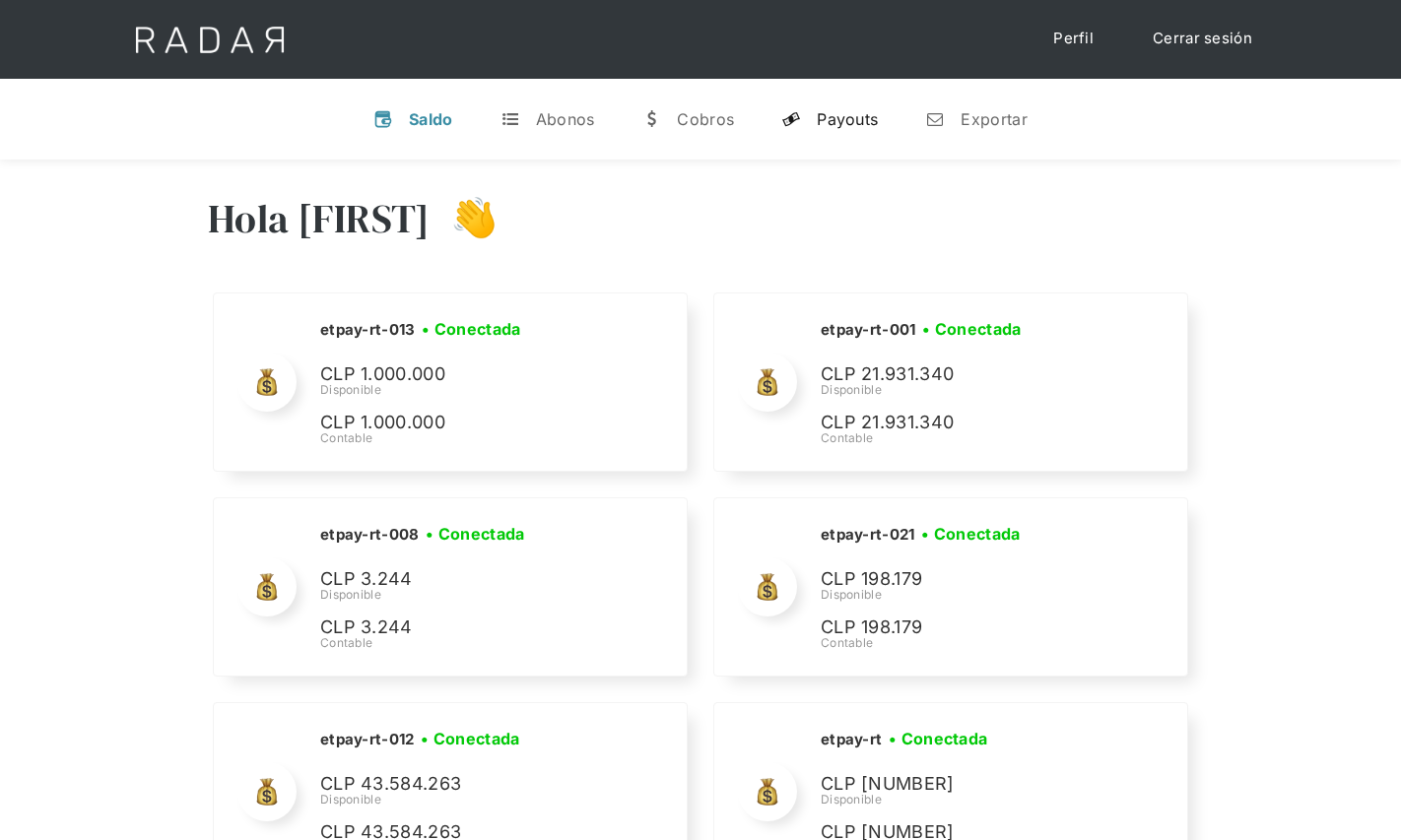 scroll, scrollTop: 9096, scrollLeft: 0, axis: vertical 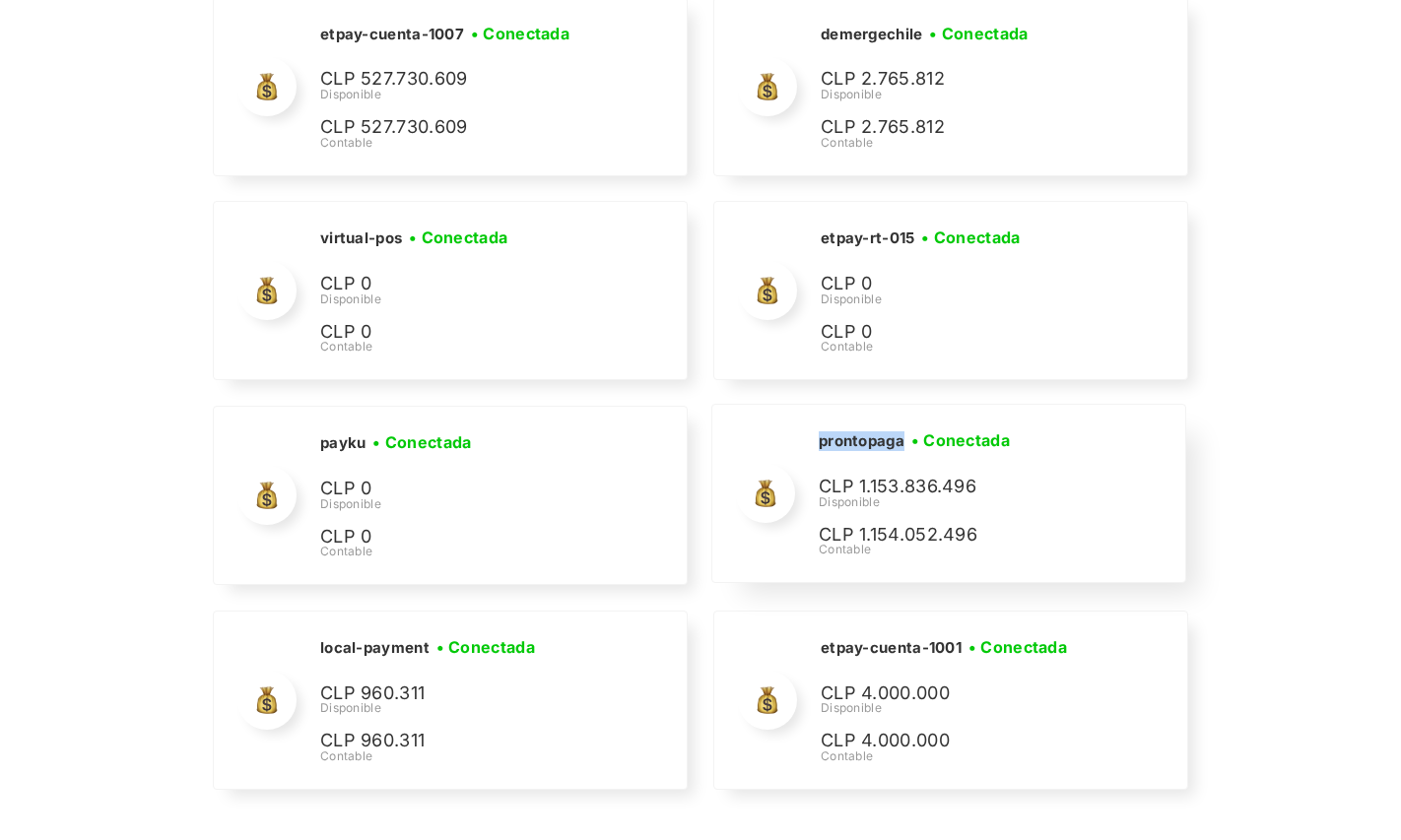 drag, startPoint x: 907, startPoint y: 422, endPoint x: 814, endPoint y: 418, distance: 93.085982 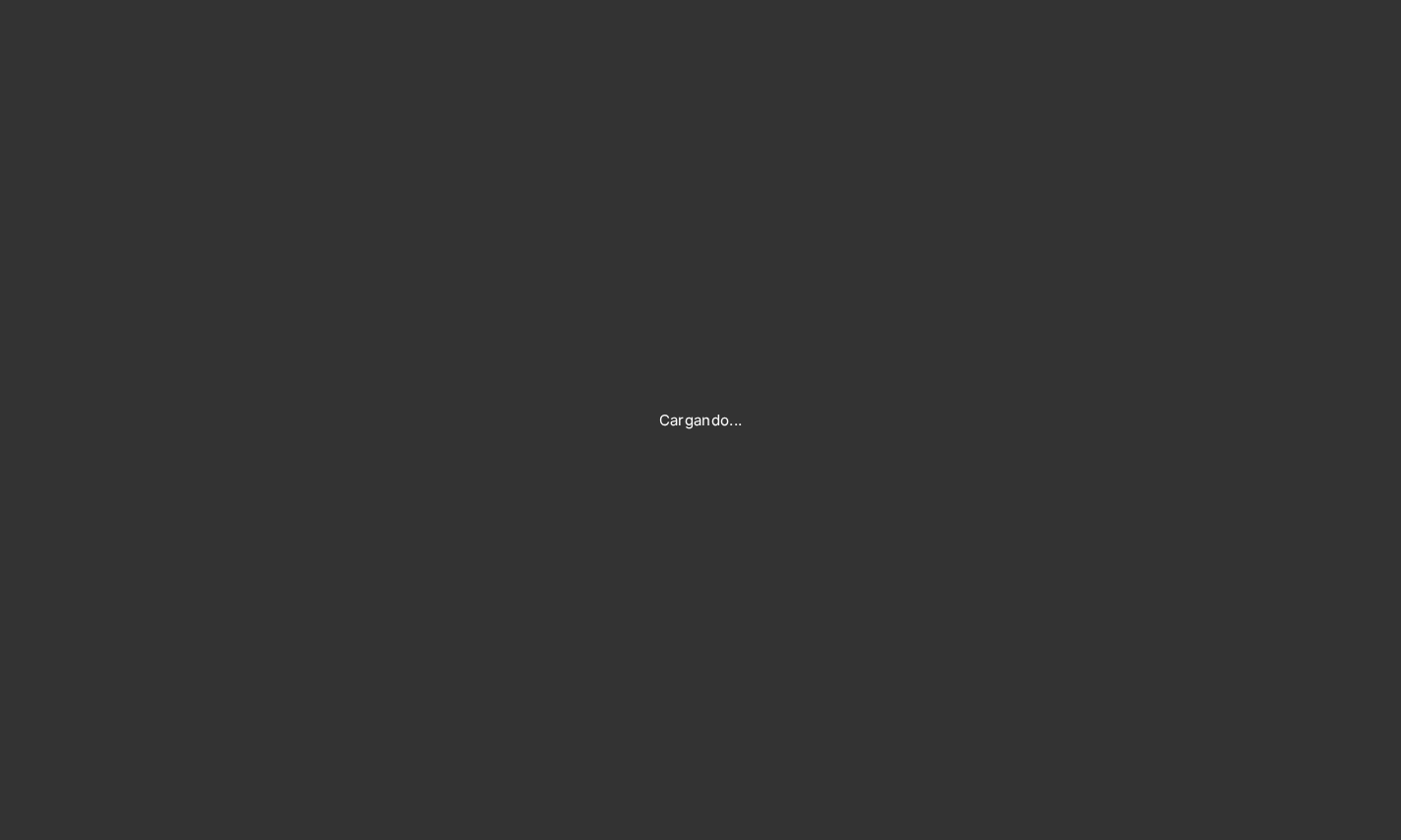 scroll, scrollTop: 0, scrollLeft: 0, axis: both 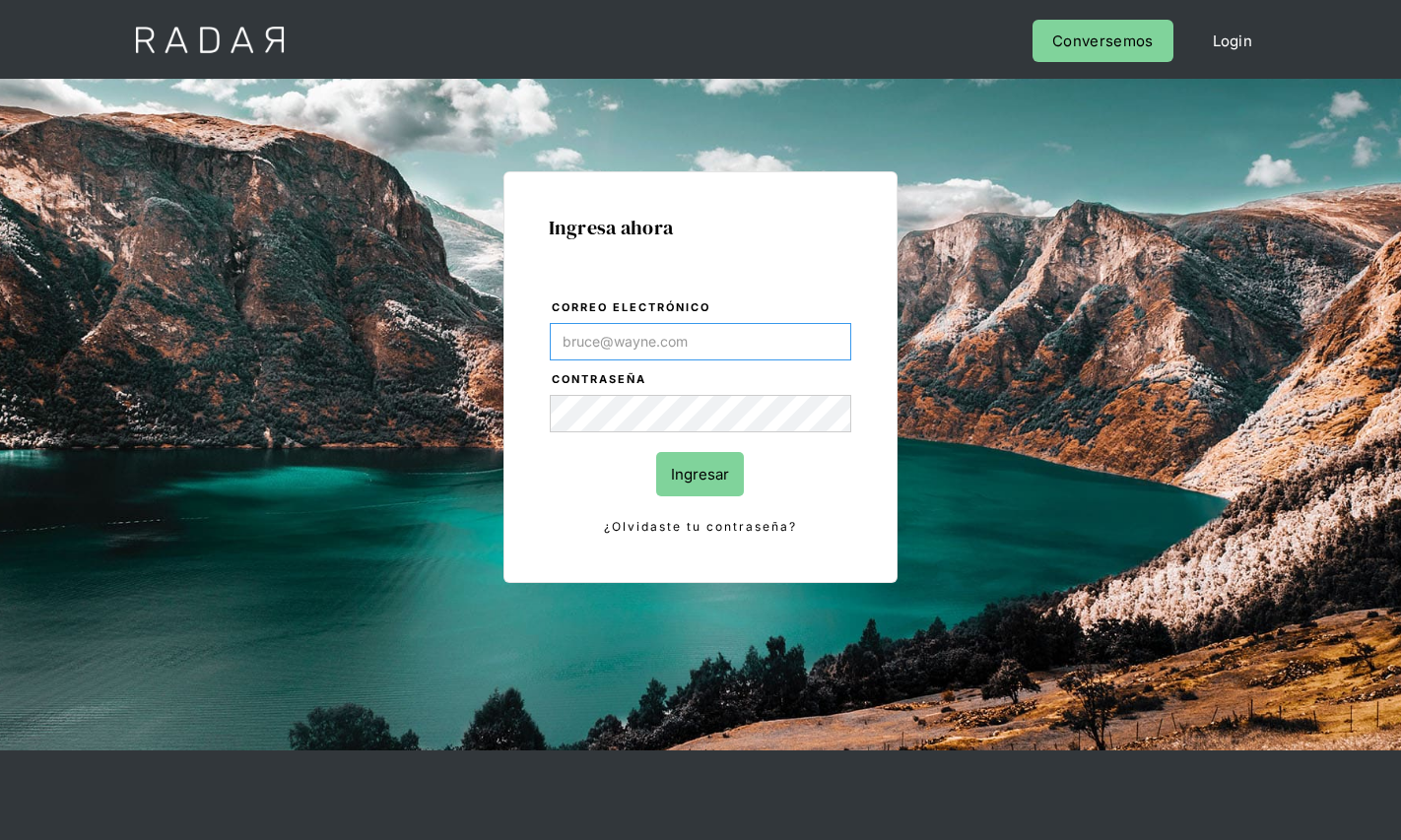 type on "[EMAIL]" 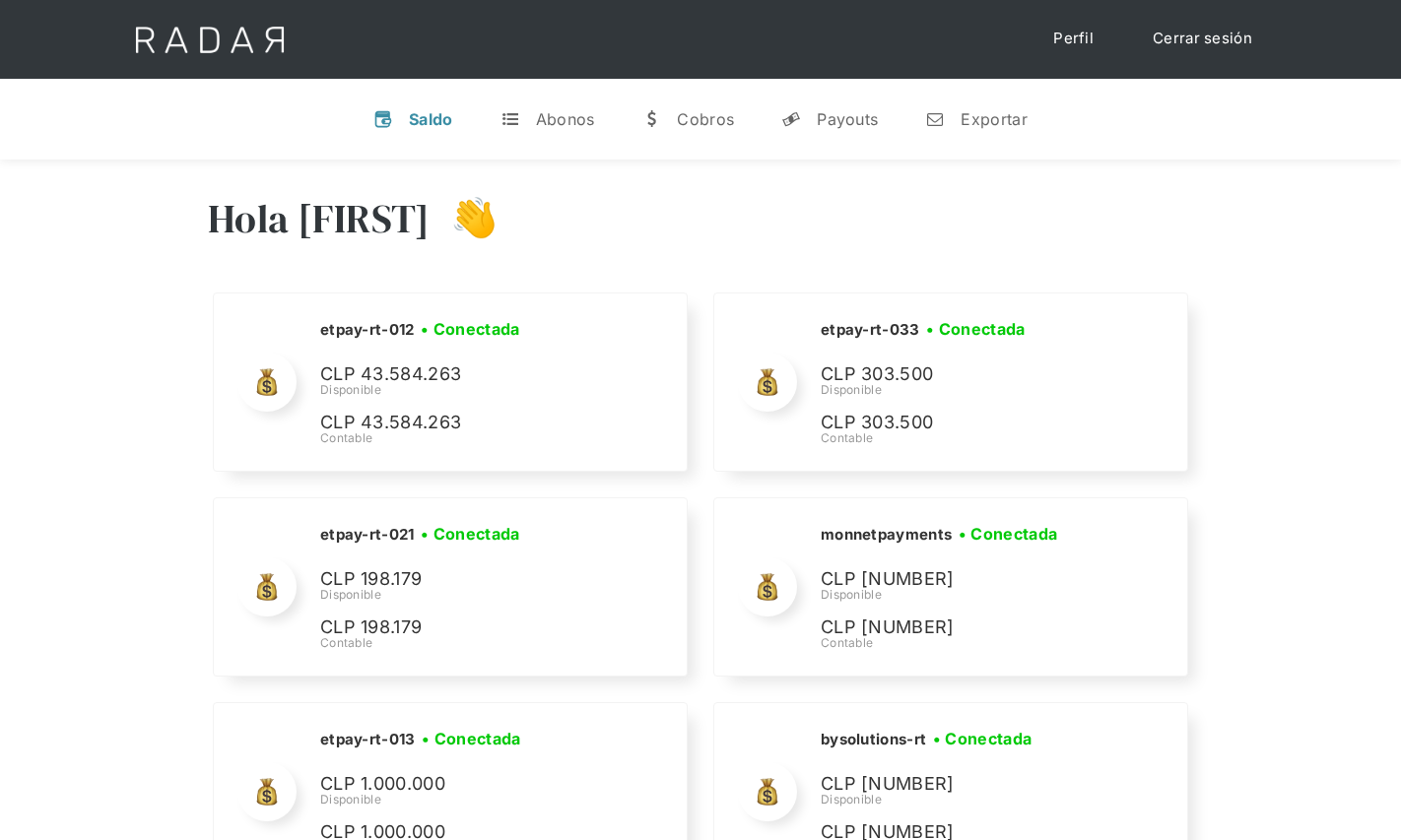 scroll, scrollTop: 7259, scrollLeft: 0, axis: vertical 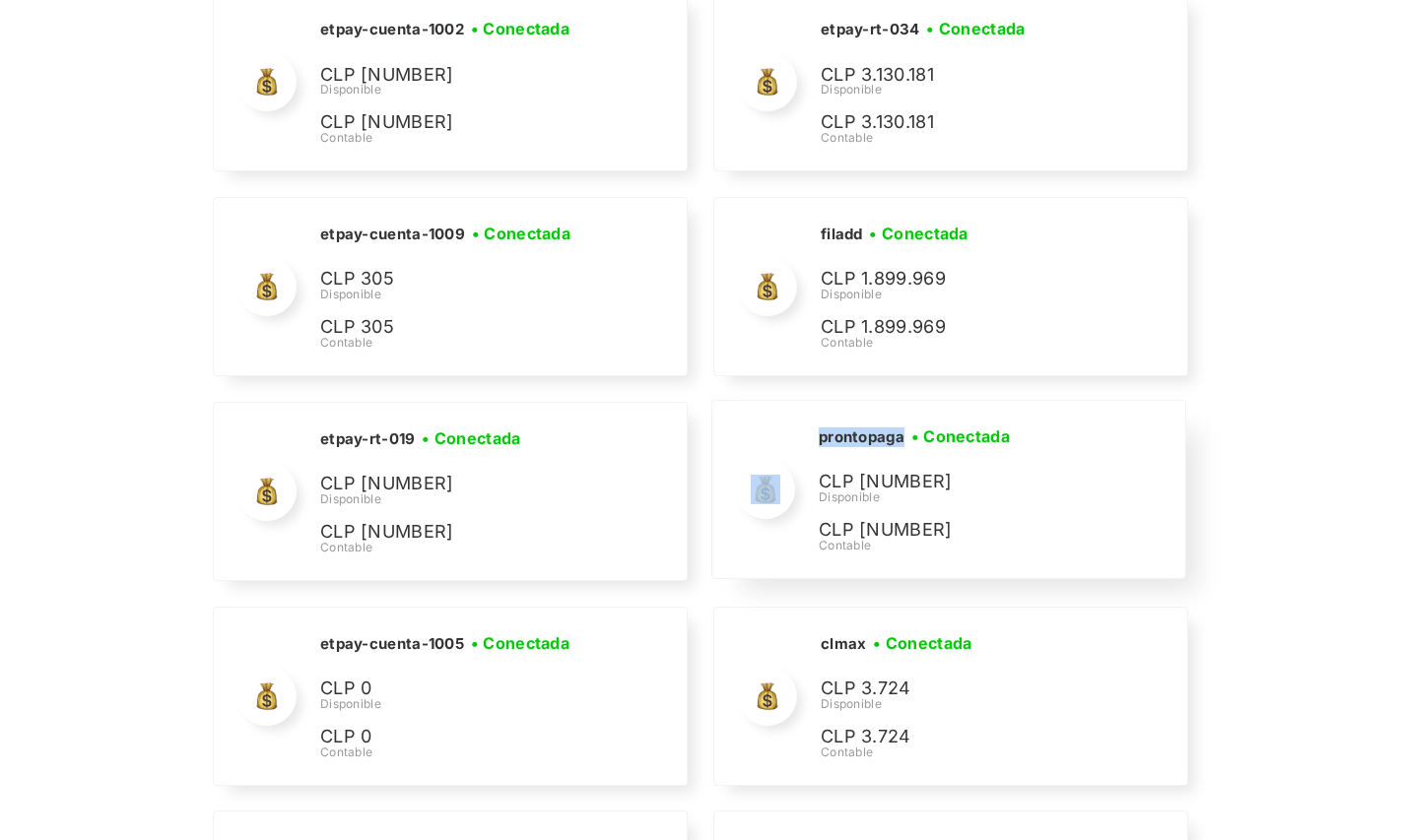 drag, startPoint x: 902, startPoint y: 416, endPoint x: 797, endPoint y: 426, distance: 105.475116 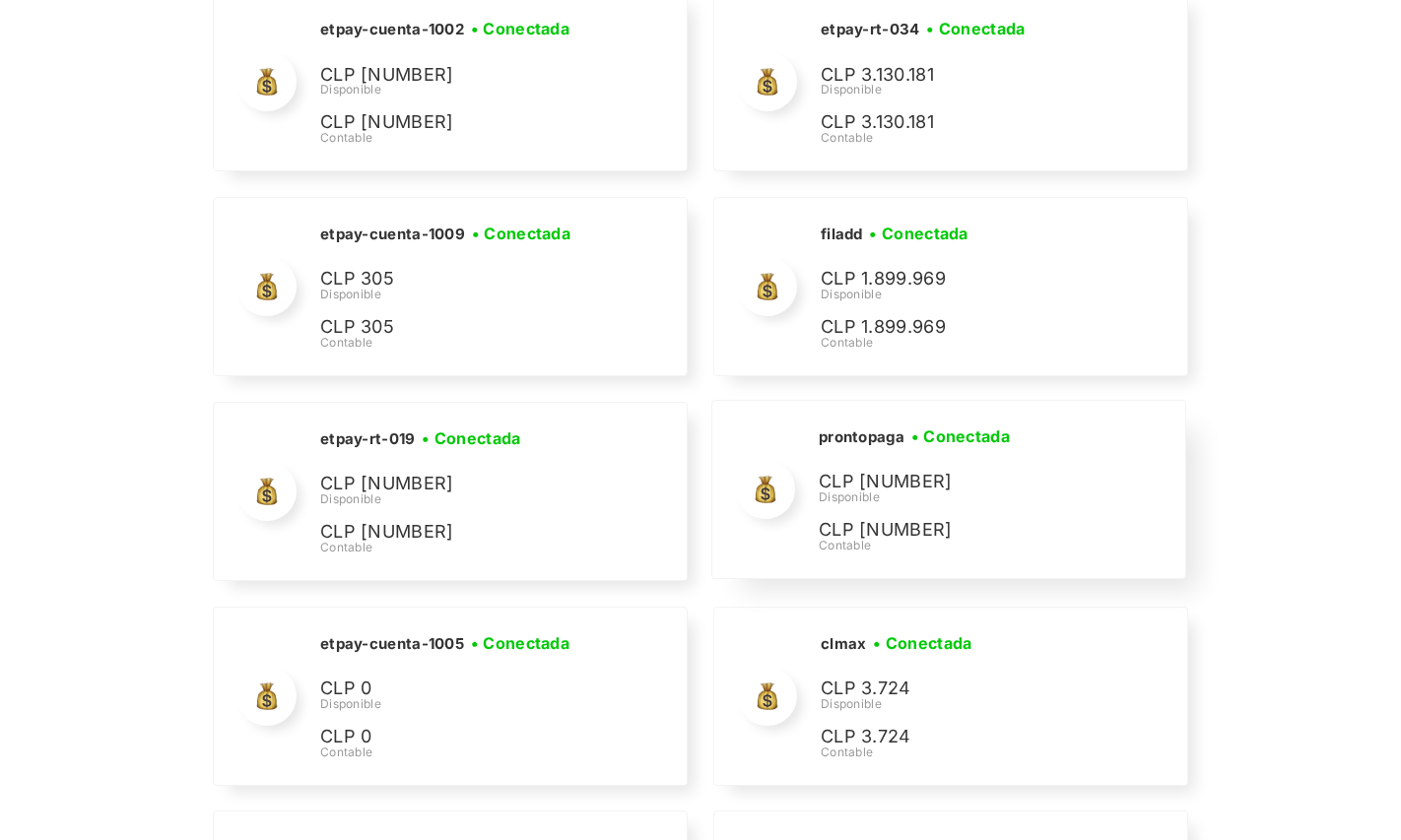 click on "• Conectada" at bounding box center [0, 0] 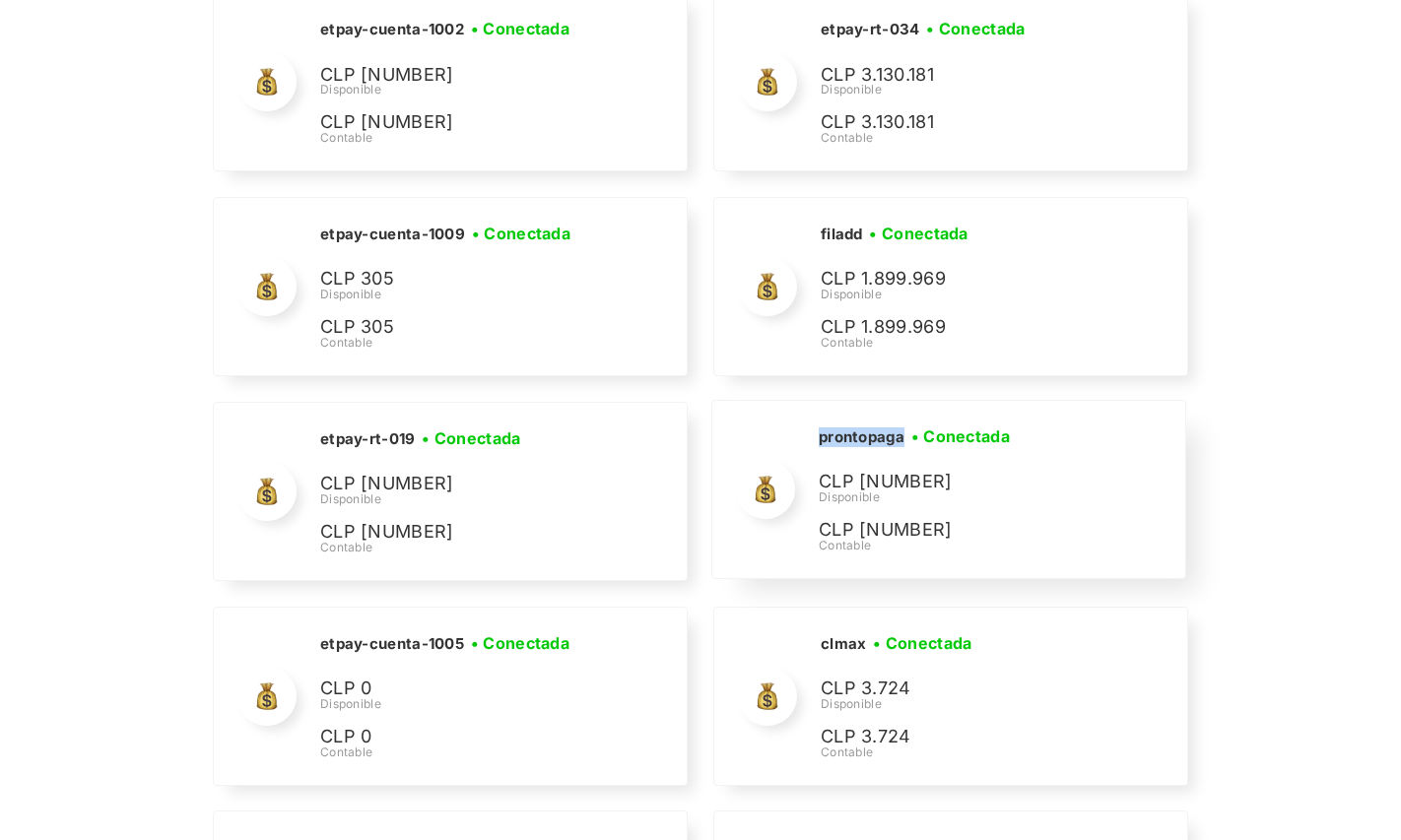 drag, startPoint x: 908, startPoint y: 419, endPoint x: 810, endPoint y: 420, distance: 98.005 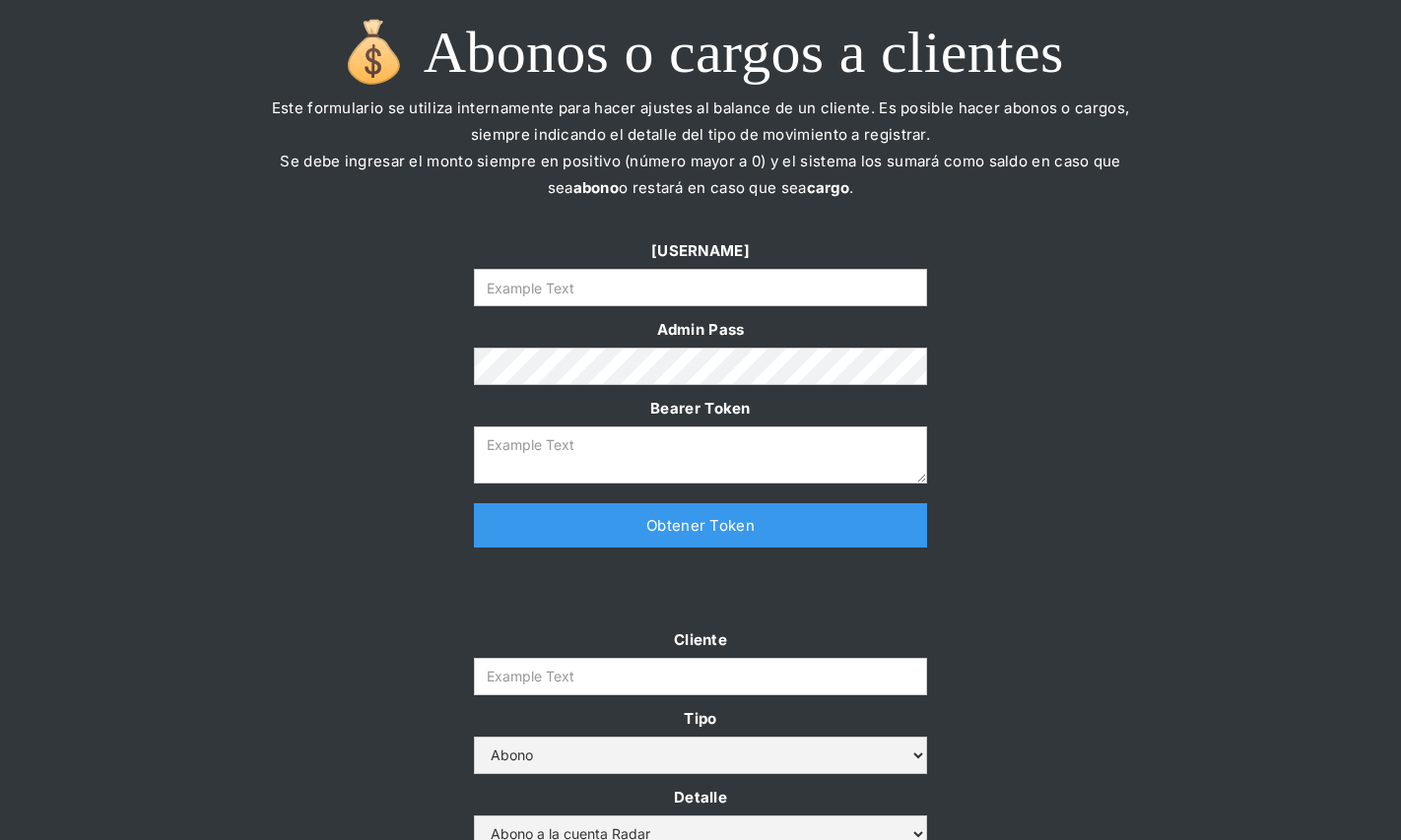 scroll, scrollTop: 0, scrollLeft: 0, axis: both 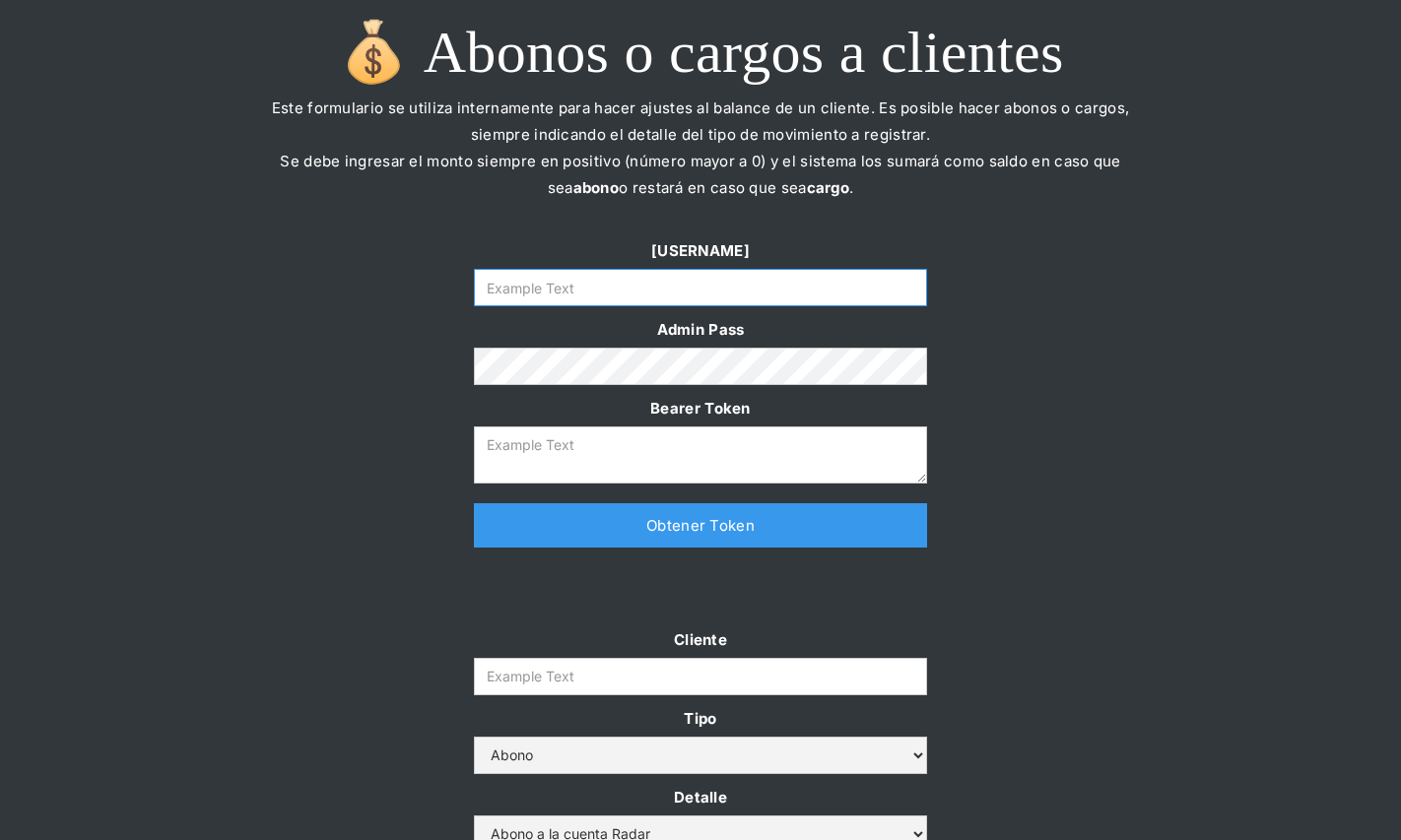 click at bounding box center [700, 288] 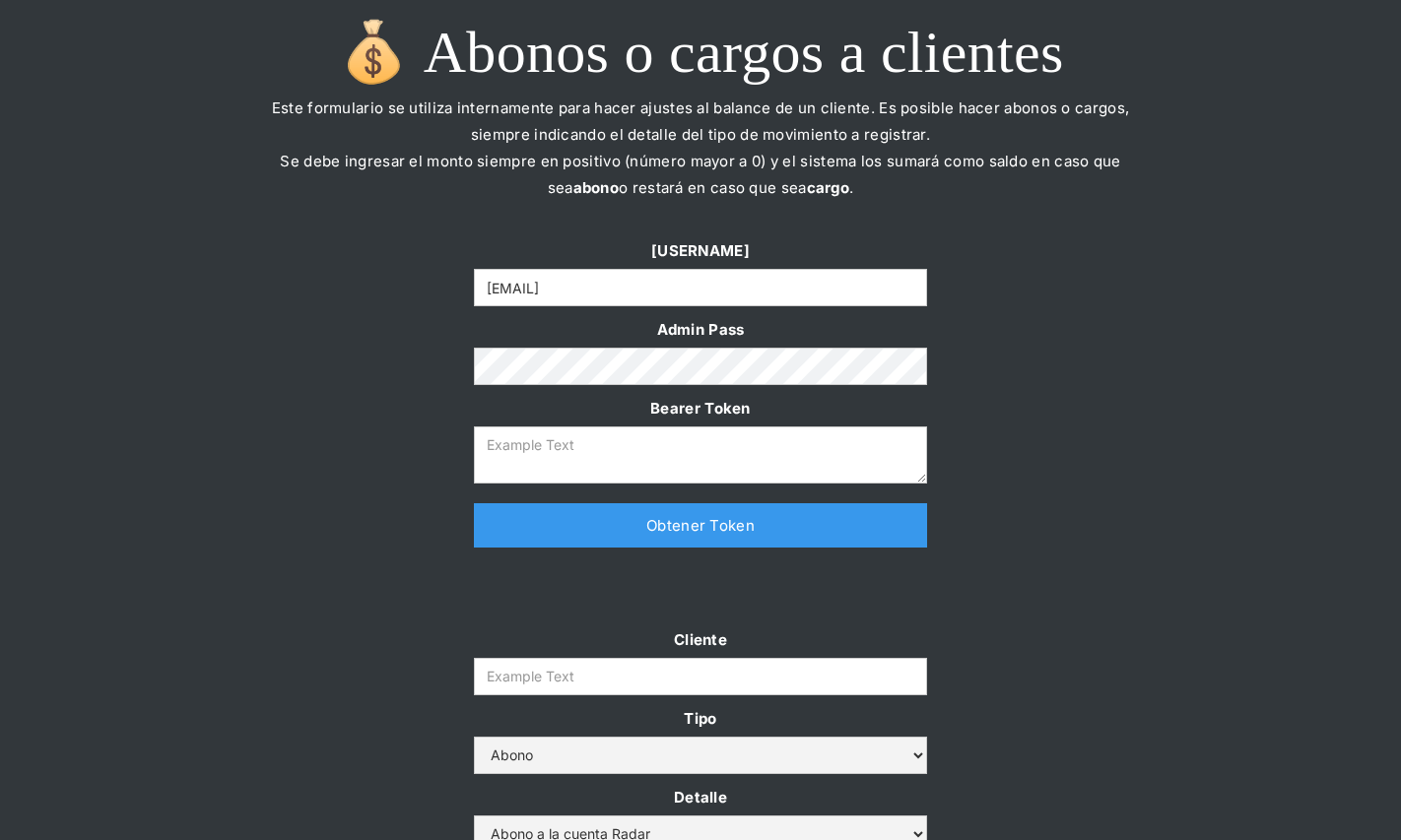 click on "Obtener Token" at bounding box center (700, 525) 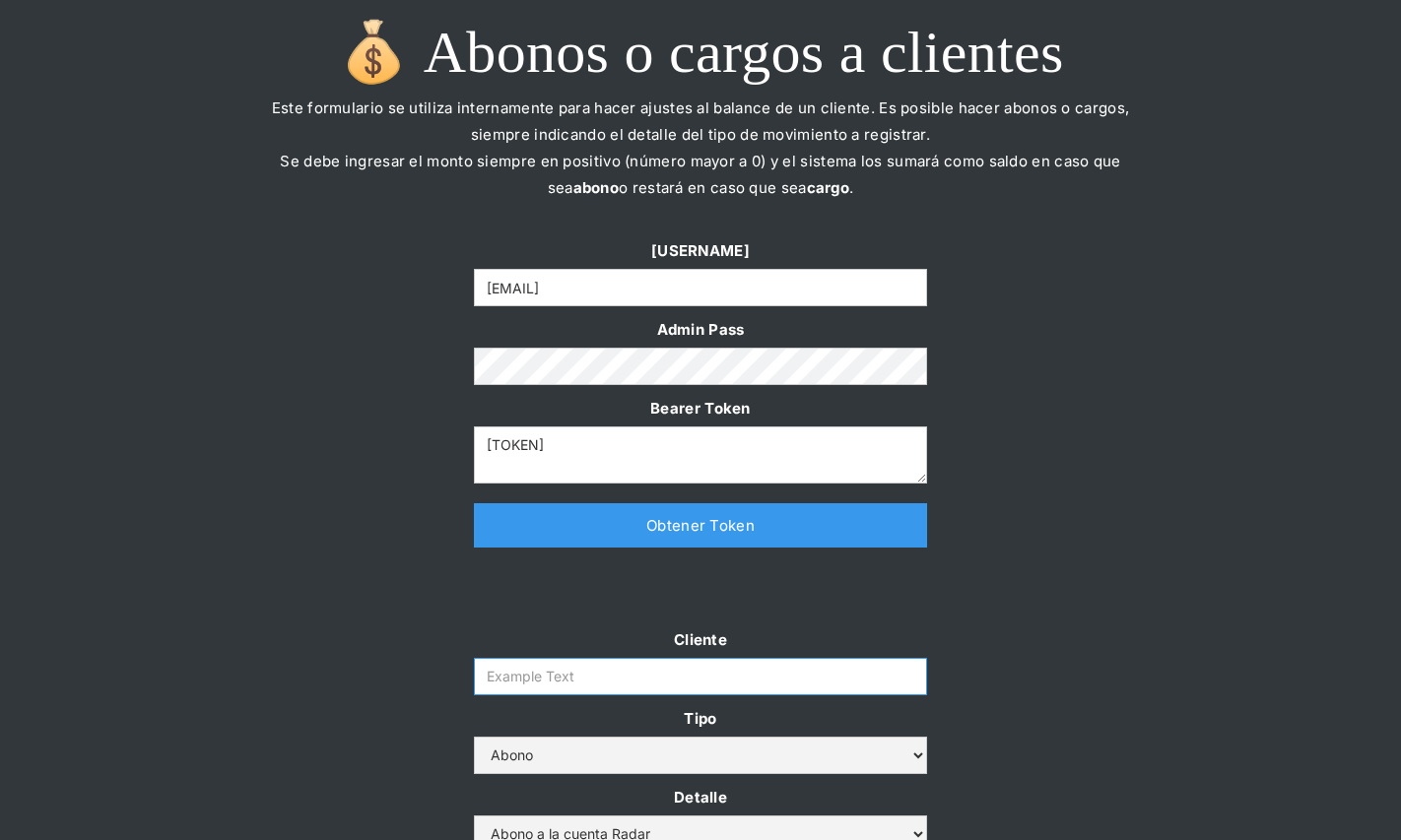 click on "Cliente" at bounding box center [700, 677] 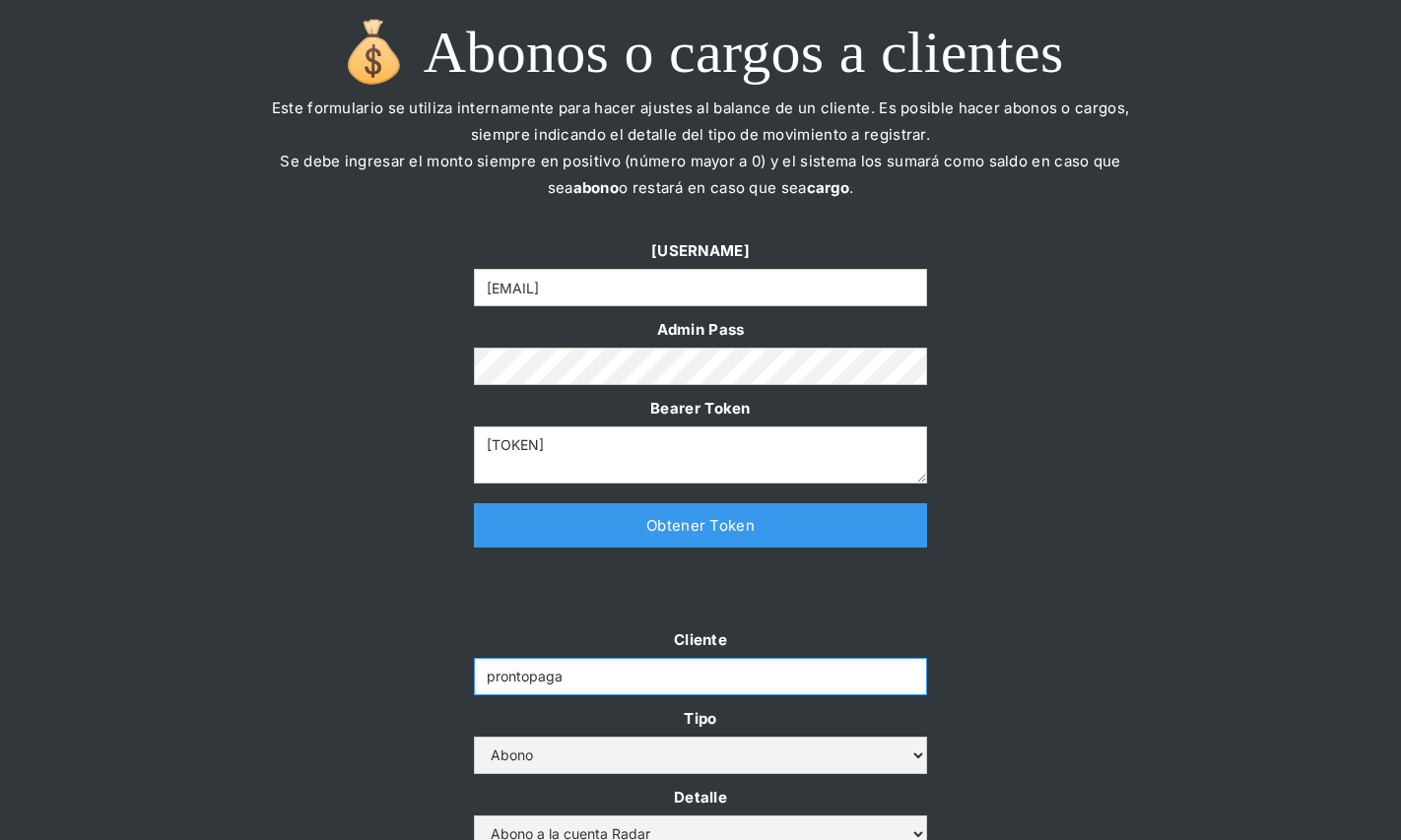 type on "prontopaga" 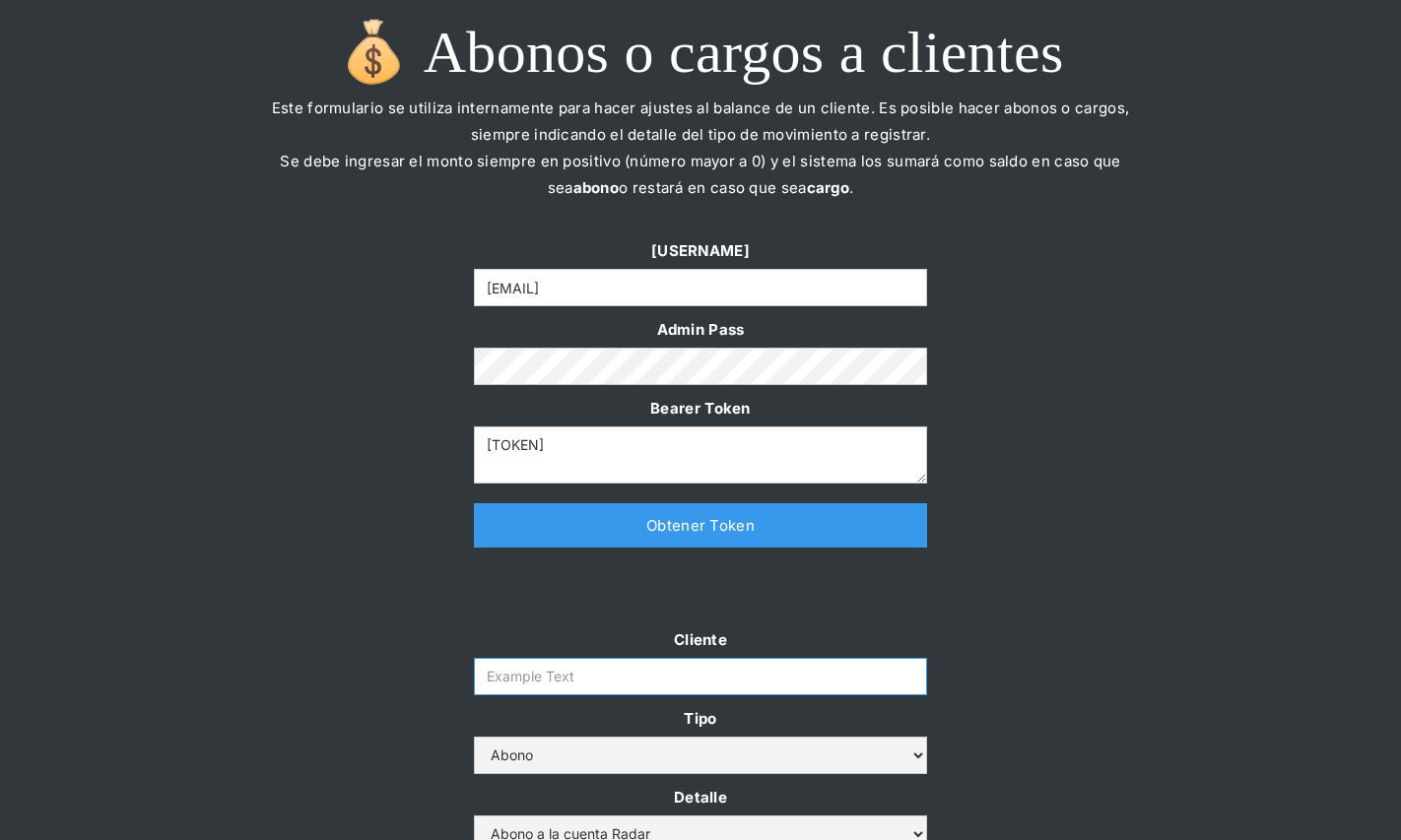 paste on "prontopaga" 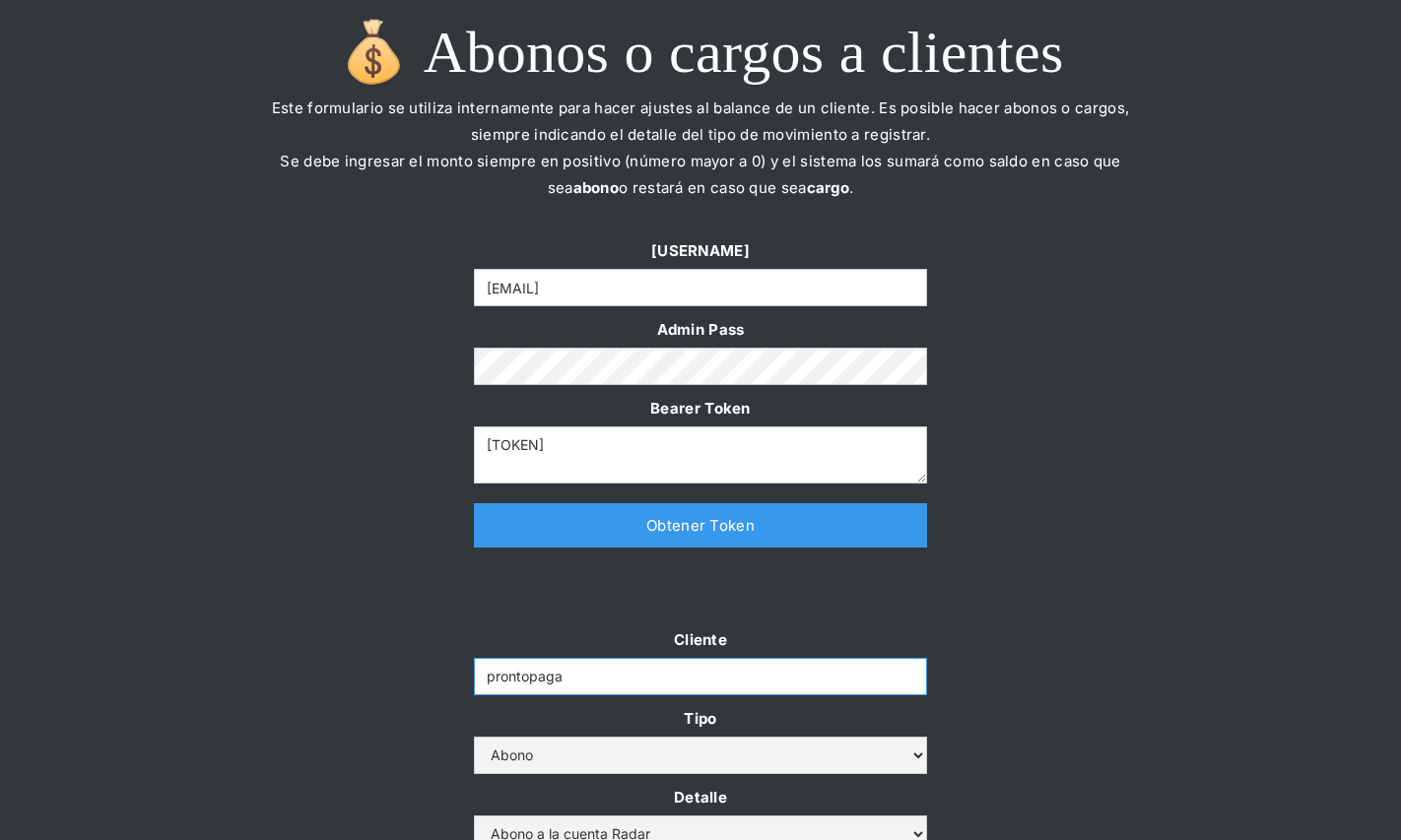 type on "prontopaga" 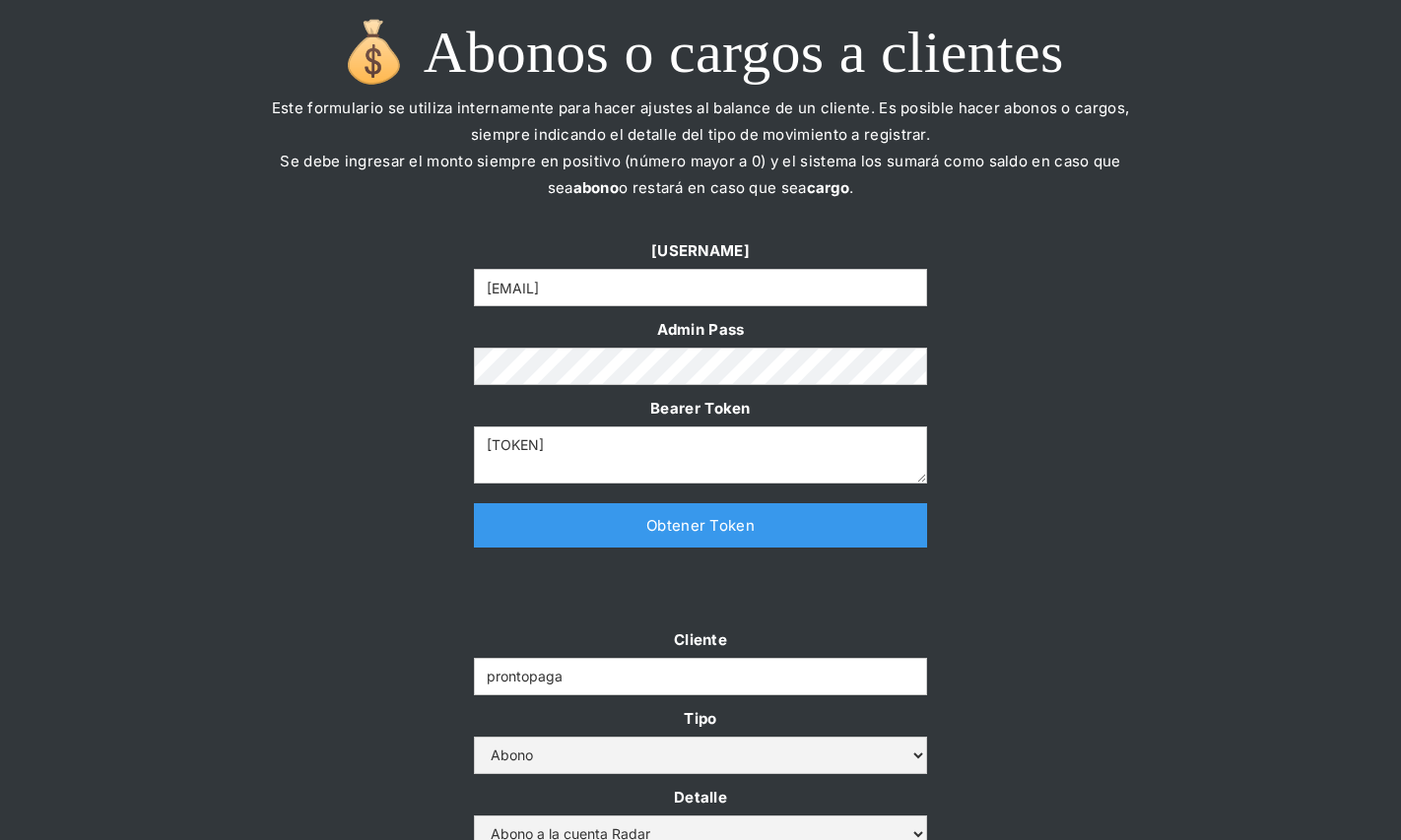 drag, startPoint x: 1092, startPoint y: 548, endPoint x: 1072, endPoint y: 548, distance: 20 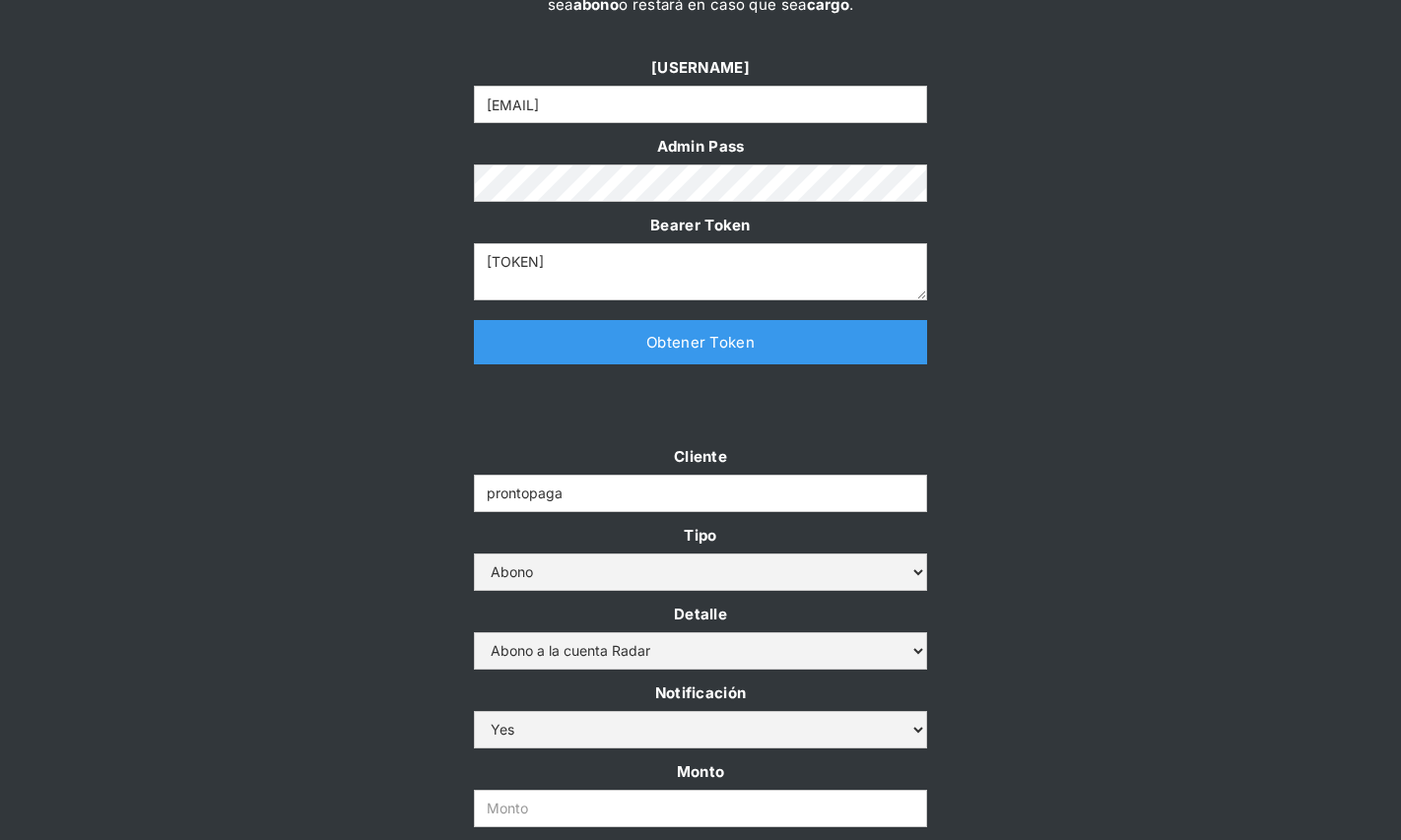 scroll, scrollTop: 295, scrollLeft: 0, axis: vertical 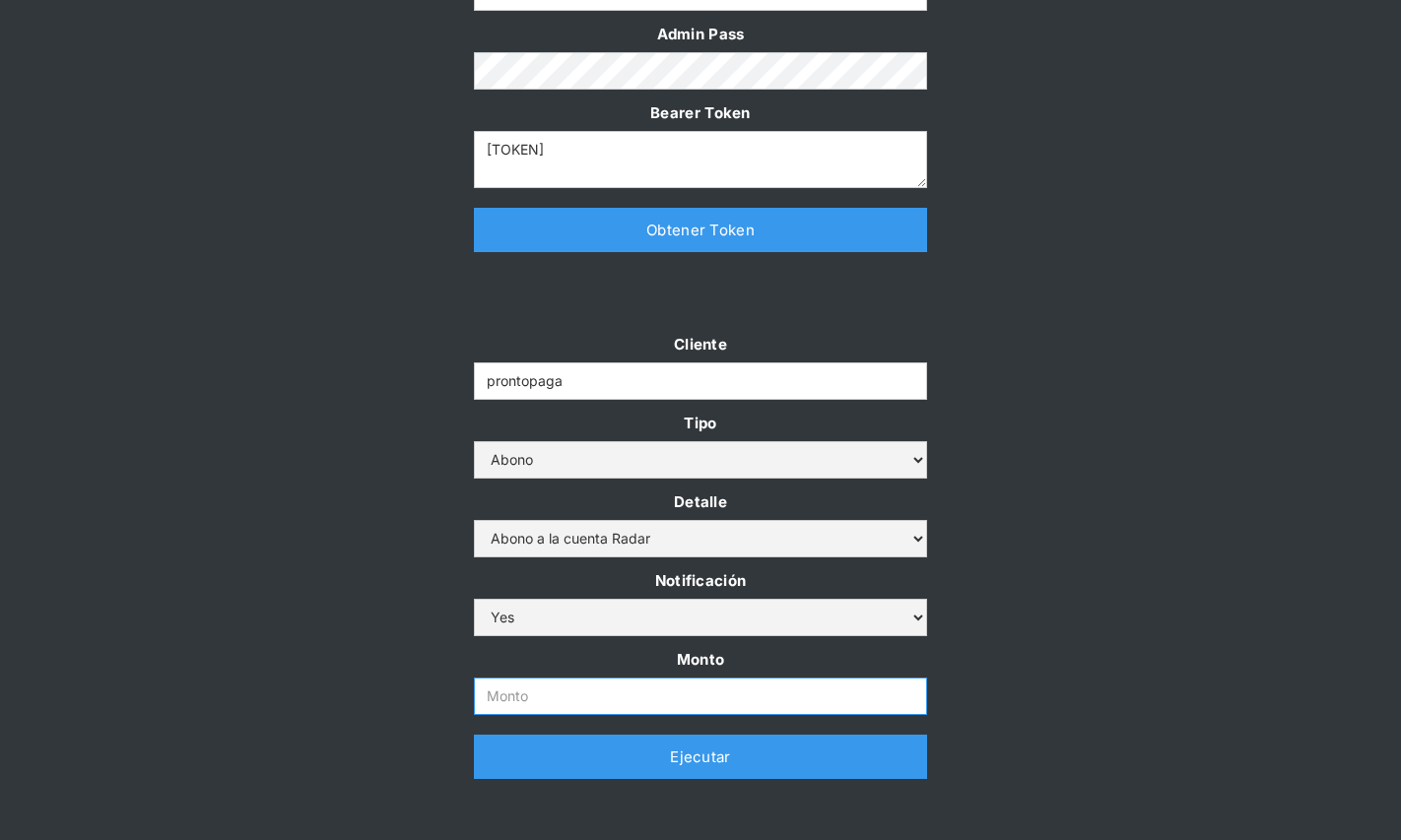 click on "Monto" at bounding box center (700, 696) 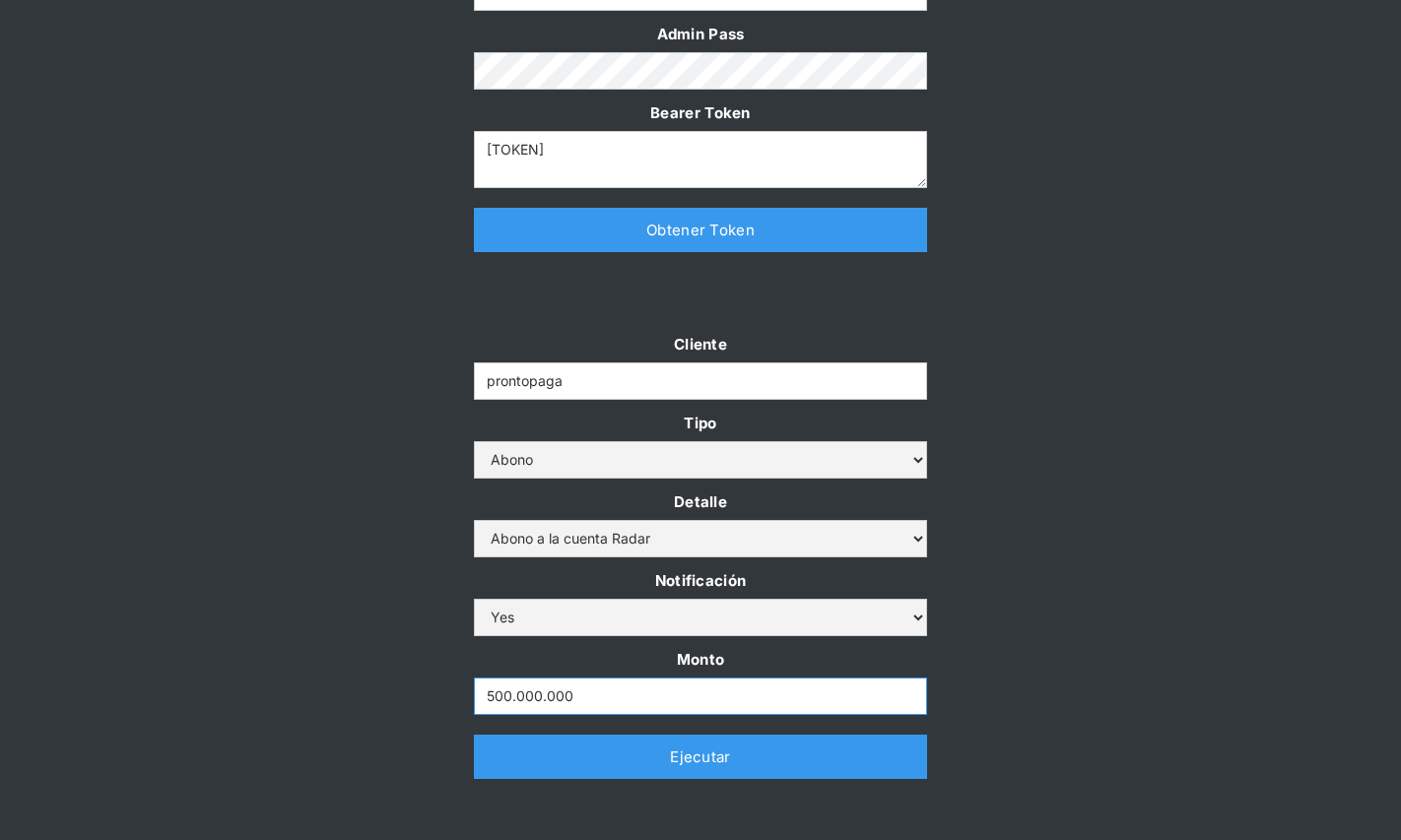 type on "500.000.000" 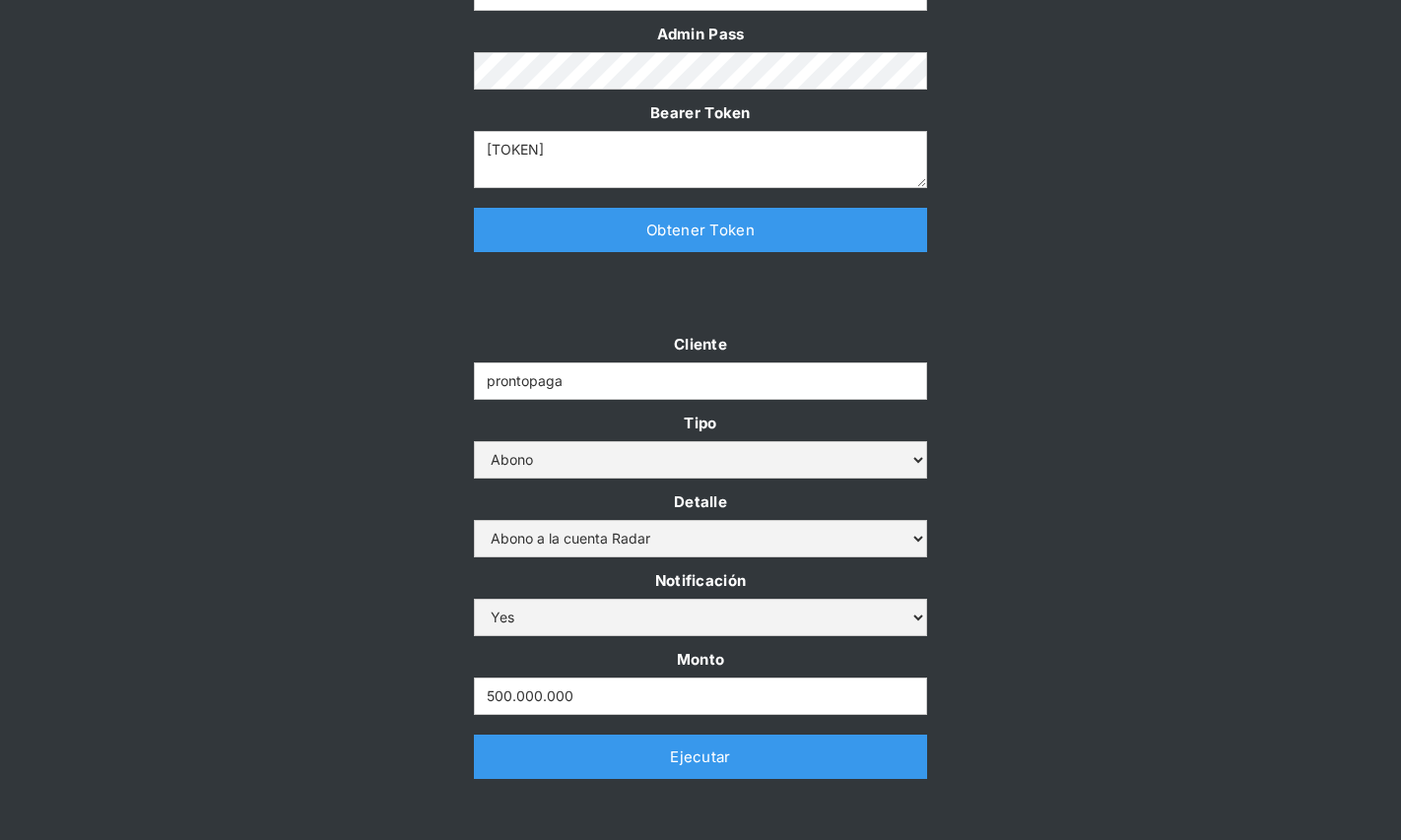 click on "Admin User daniela@somosradar.com Admin Pass Bearer Token eyJhbGciOiJSUzI1NiIsInR5cCI6IkpXVCJ9.eyJkYXRhIjp7ImlkIjoiZGFuaWVsYUBzb21vc3JhZGFyLmNvbSIsInJvbGUiOiJmaW5hbmNlLWFzc2lzdGFudCJ9LCJpYXQiOjE3NTQyMzU0MzksImV4cCI6MTc1NDIzOTAzOX0.hqAFB5SrmW03HGmqy7zPB4efy_KsQR_EPIoSIIyEHJf0RVgp7jBHajehjk27raTDfmpLFSQOoU4HTAH1aOWJWaova5DTLA1nrYenhpRfCPB-5q6vIMG-2Hikzi5b0aQnADVS9m3m-Ykwe23Gmh70tukkhjSTkS54efMeZPjeLERDFced9XHdi63AkJEwfBMmAuTwwG0YppvPK0EefJgWfK_U80NErUFa7BcB3HJUMh6Y00C6m9Msg7RwQvEW3UzS0nbVnoGLzfhfTGyWZzJpEJ-bSsG5OWA8kxua4kra5jrbzM3TRgcU81Xj0pvreML1JerRYmJX_TBWoE5iyVPKhsTcxNo6Kq5A_MRhjqV8JGv0sruHn60pgWUZwFyNFsloDUwxnU-paaDYvrCQgjdPgtHpP8CeSdiusmKoWOEZHv3uwkNOkdQBUMqkKysCV7_64G1v6UmtWd4AKXNChKSJenSzSmmBJzUj7v9ARWftdTyPdqaH8Fiy_7jJWafMqVsMeOjRDeA6gkDfd6kU2saIWbHLw1MZDrVNK8qp603udMUy0kobyZtvPhp79F0Z89nyZhG_UGiSHeJEV-1d9yZXnaEsWiShn1Lx6-Z3k5i7dQJMUAjqqYlnrbU5NepvWszfglNcpNzmCGs5bWN8nfv9Efh0s1Lb1-hs9Q0ss-95fjc Thank you! Your submission has been received! Oops! Something went wrong while submitting the form. Listo!" at bounding box center (700, 106) 